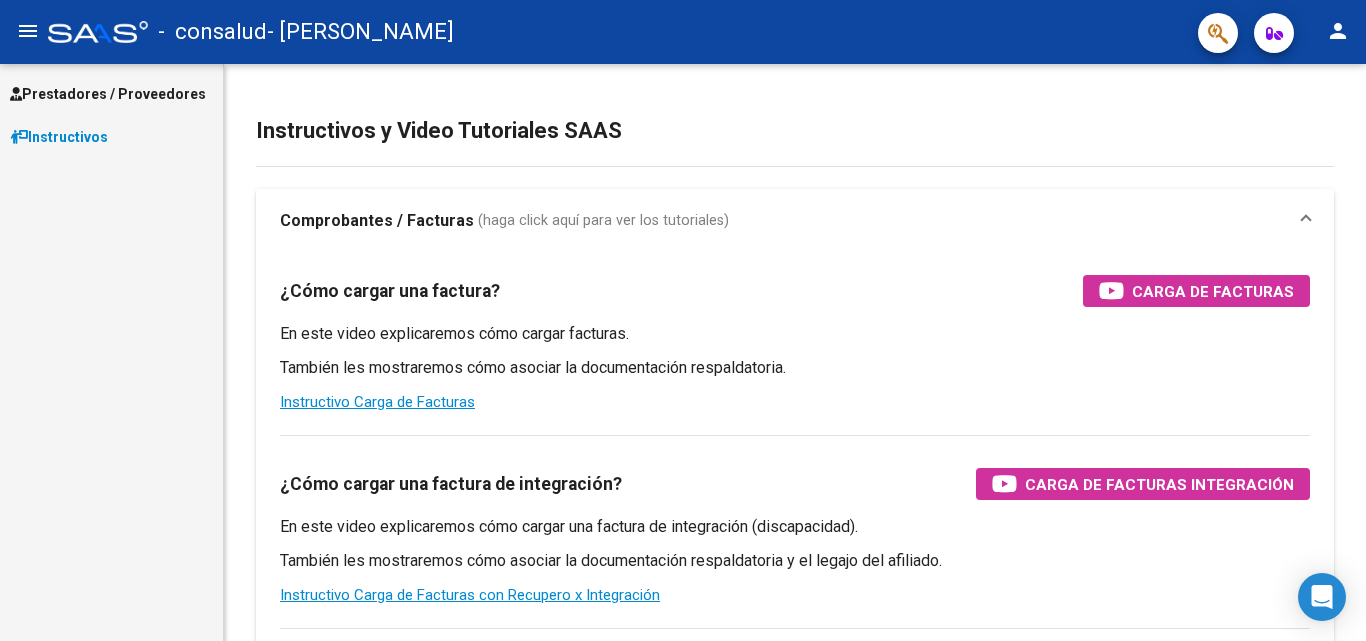 scroll, scrollTop: 0, scrollLeft: 0, axis: both 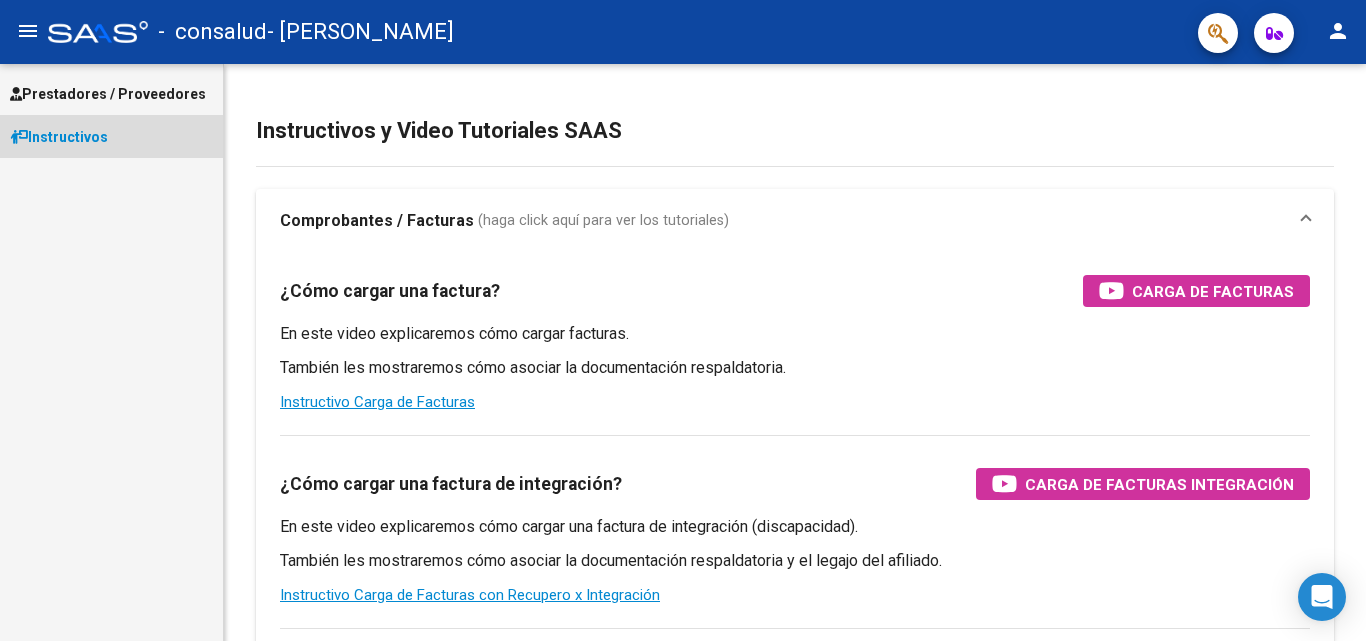 click on "Instructivos" at bounding box center [59, 137] 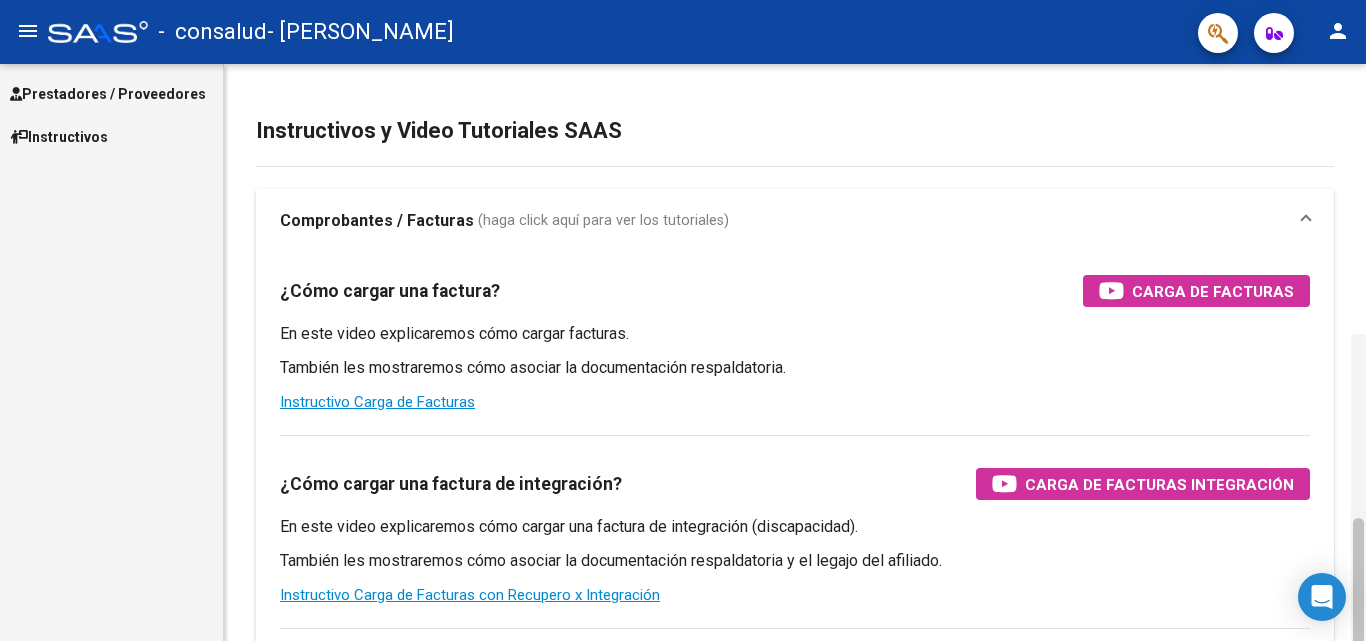 scroll, scrollTop: 270, scrollLeft: 0, axis: vertical 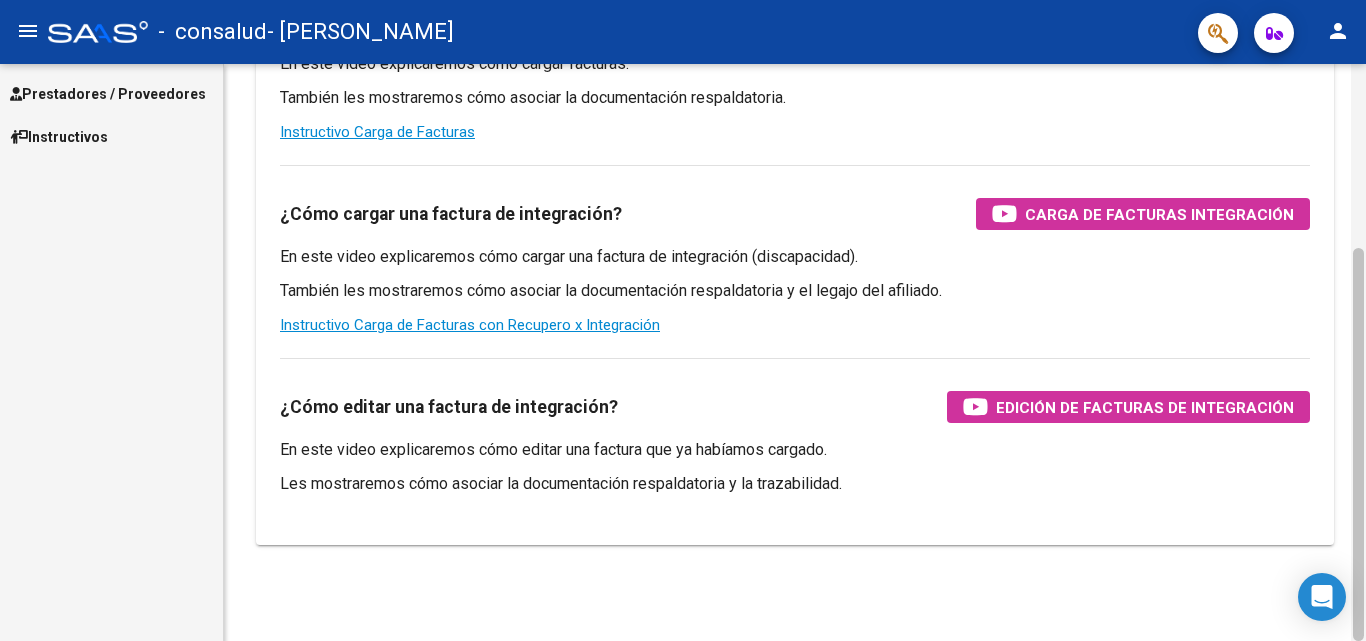 drag, startPoint x: 1364, startPoint y: 247, endPoint x: 1362, endPoint y: 387, distance: 140.01428 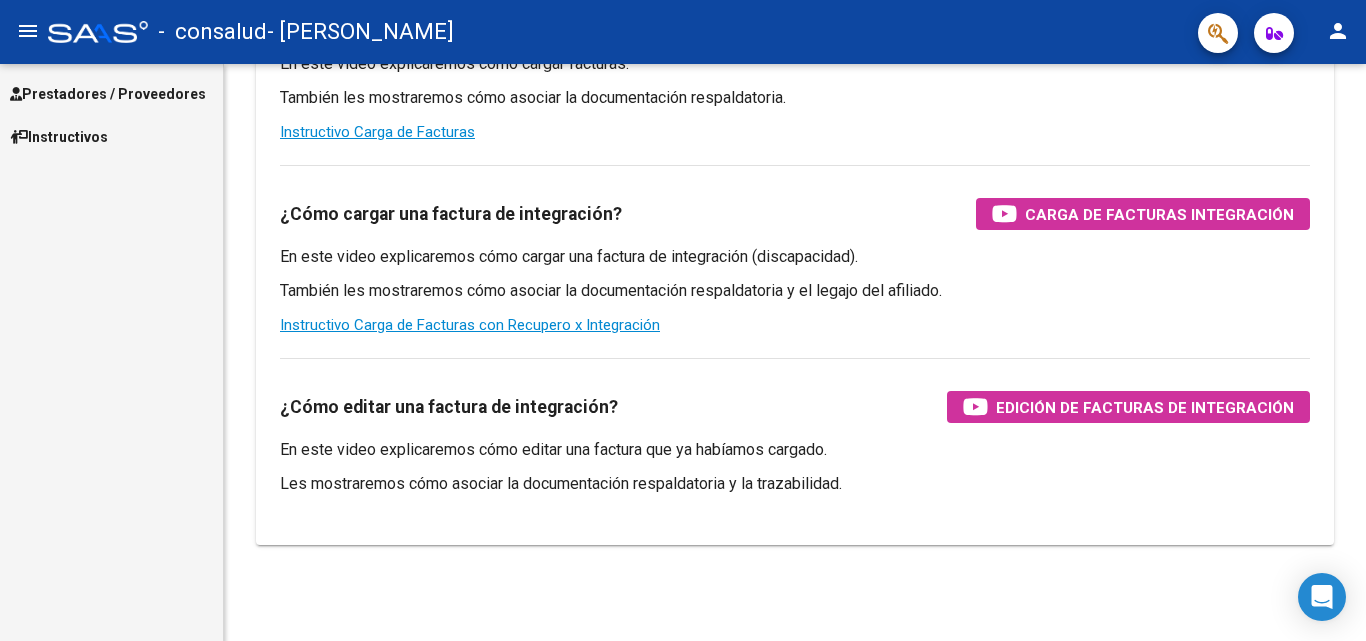 click on "Prestadores / Proveedores" at bounding box center [111, 93] 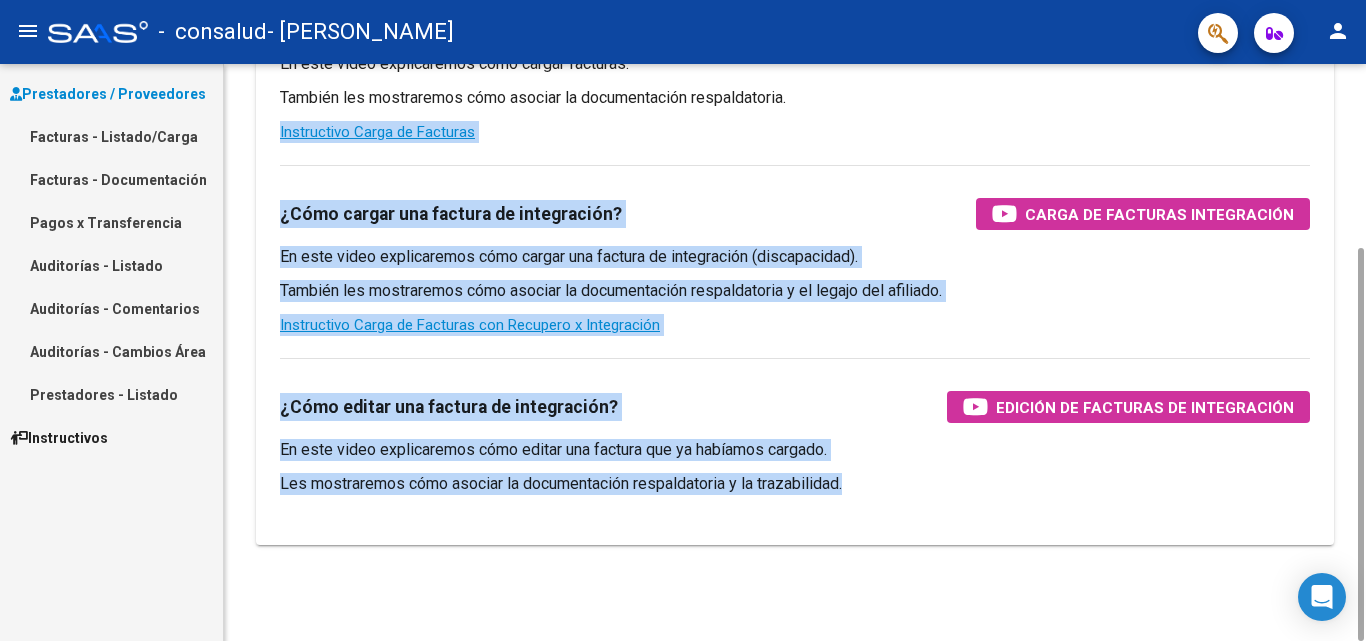 drag, startPoint x: 1364, startPoint y: 283, endPoint x: 1342, endPoint y: 74, distance: 210.15471 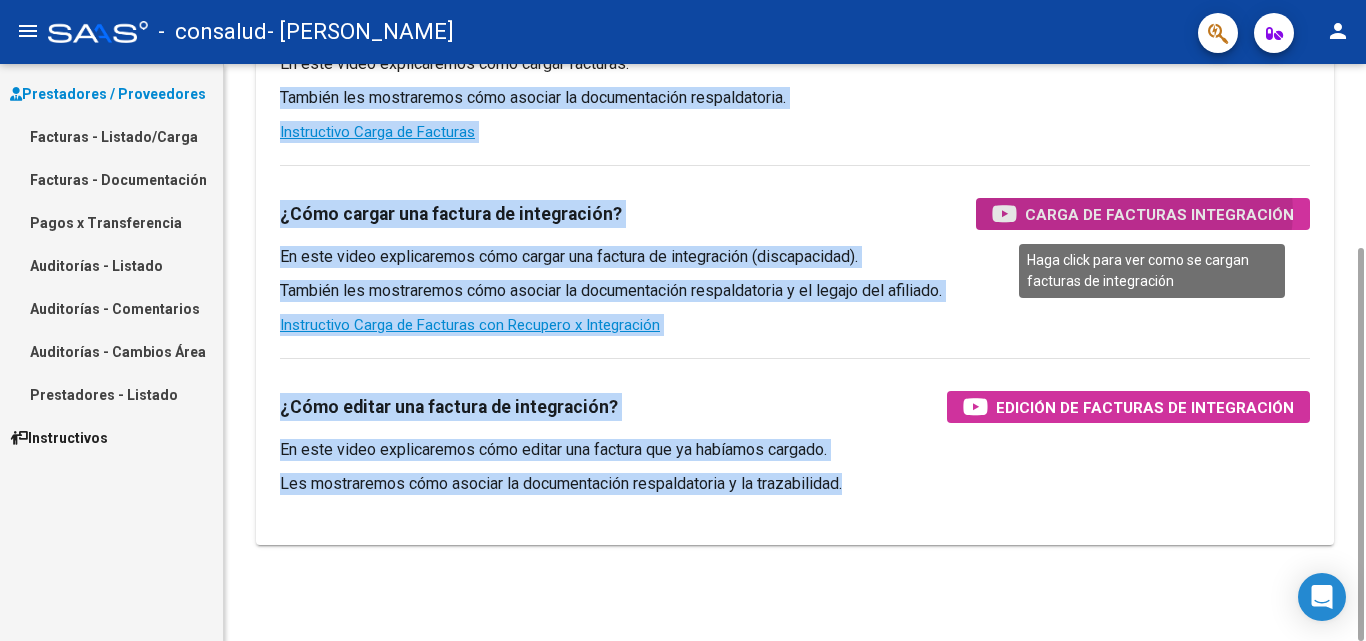 click on "Carga de Facturas Integración" at bounding box center [1159, 214] 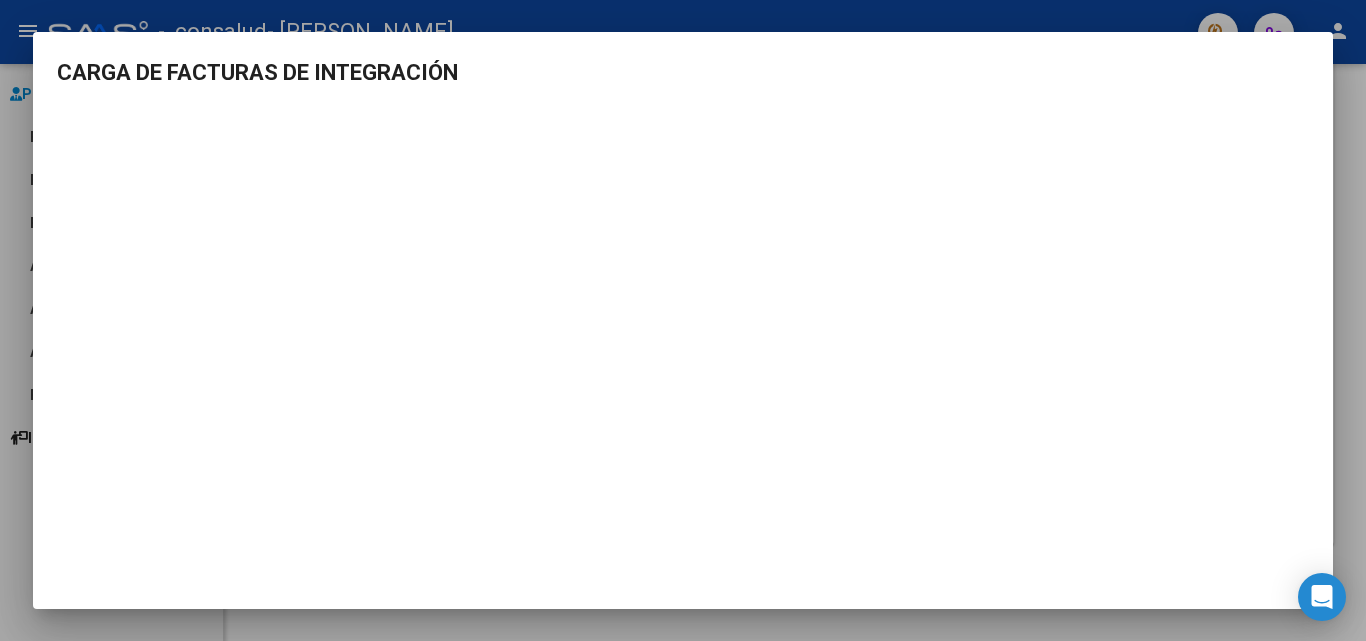 click at bounding box center [683, 320] 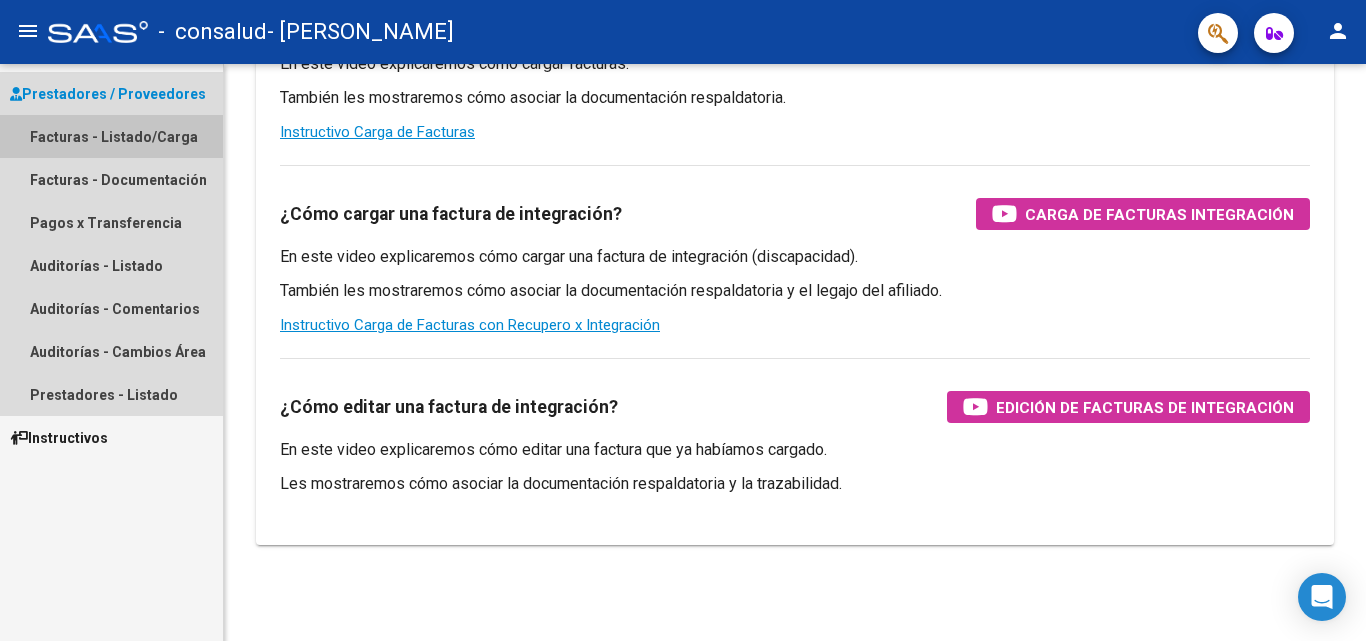 click on "Facturas - Listado/Carga" at bounding box center [111, 136] 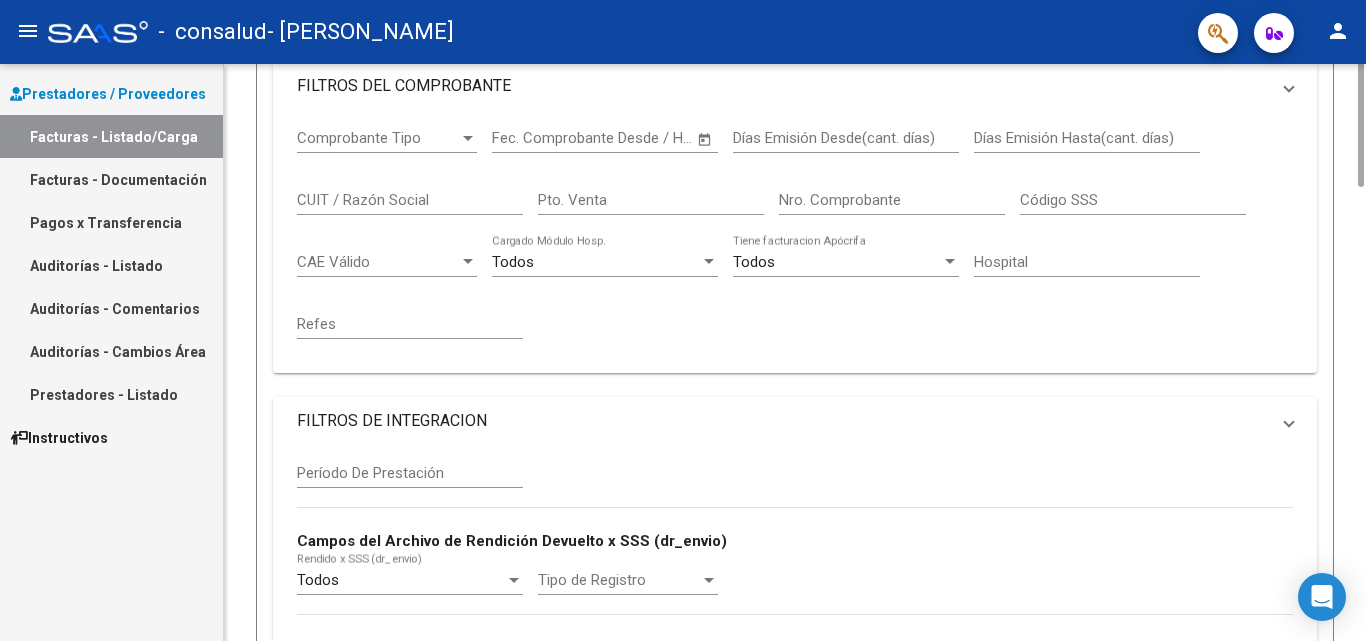 scroll, scrollTop: 0, scrollLeft: 0, axis: both 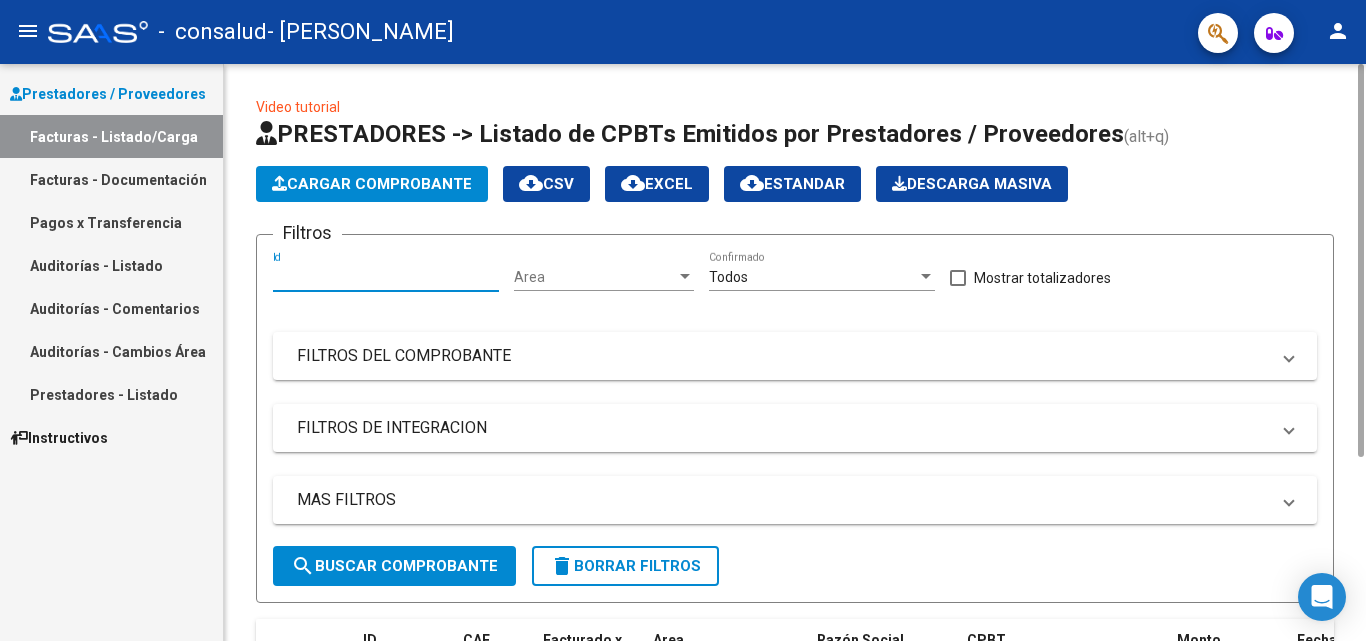 click on "Id" at bounding box center [386, 277] 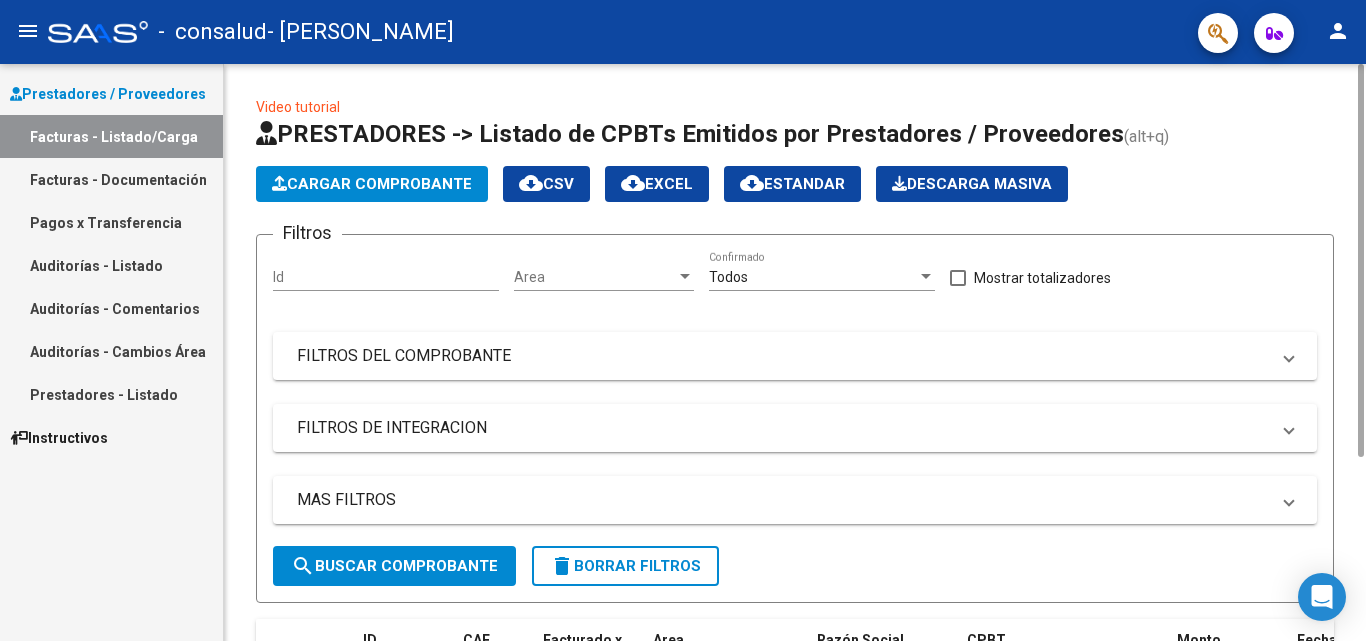 click on "Video tutorial   PRESTADORES -> Listado de CPBTs Emitidos por Prestadores / Proveedores (alt+q)   Cargar Comprobante
cloud_download  CSV  cloud_download  EXCEL  cloud_download  Estandar   Descarga Masiva
Filtros Id Area Area Todos  Confirmado   Mostrar totalizadores   FILTROS DEL COMPROBANTE  Comprobante Tipo Comprobante Tipo Start date – Fec. Comprobante Desde / Hasta Días Emisión Desde(cant. días) Días Emisión Hasta(cant. días) CUIT / Razón Social Pto. Venta Nro. Comprobante Código SSS CAE Válido CAE Válido Todos  Cargado Módulo Hosp. Todos  Tiene facturacion Apócrifa Hospital Refes  FILTROS DE INTEGRACION  Período De Prestación Campos del Archivo de Rendición Devuelto x SSS (dr_envio) Todos  Rendido x SSS (dr_envio) Tipo de Registro Tipo de Registro Período Presentación Período Presentación Campos del Legajo Asociado (preaprobación) Afiliado Legajo (cuil/nombre) Todos  Solo facturas preaprobadas  MAS FILTROS  Todos  Con Doc. Respaldatoria Todos  Con Trazabilidad Todos  Auditoría" 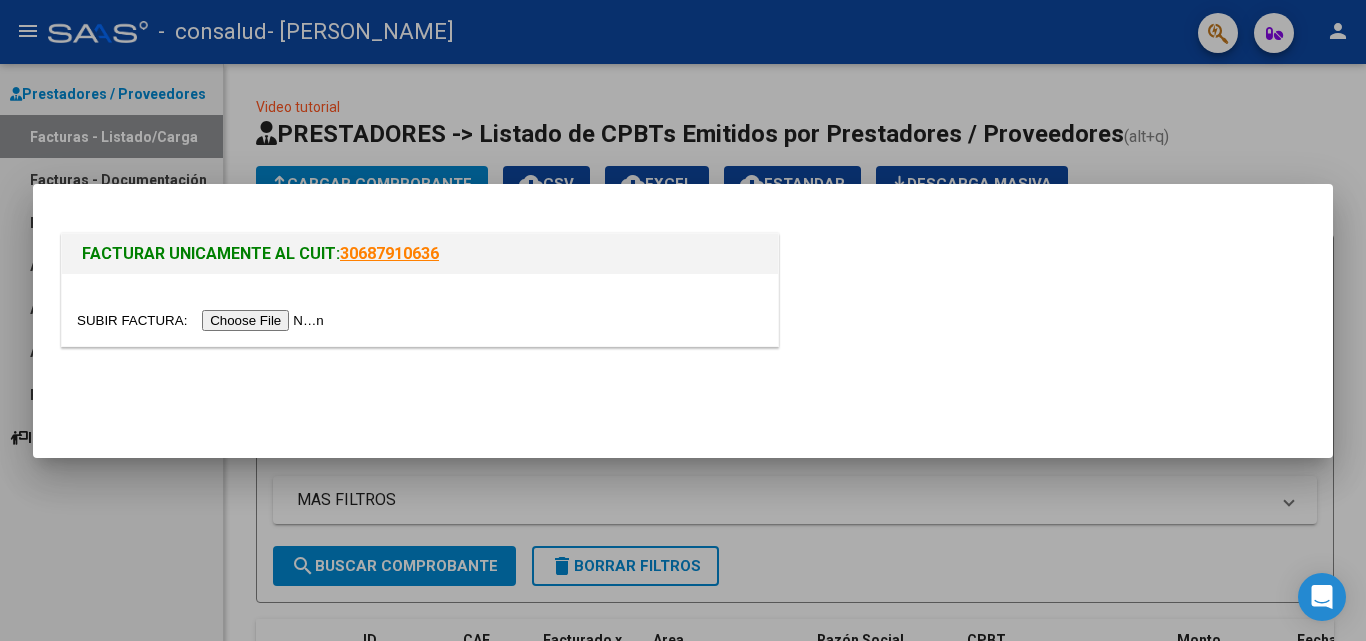click at bounding box center [203, 320] 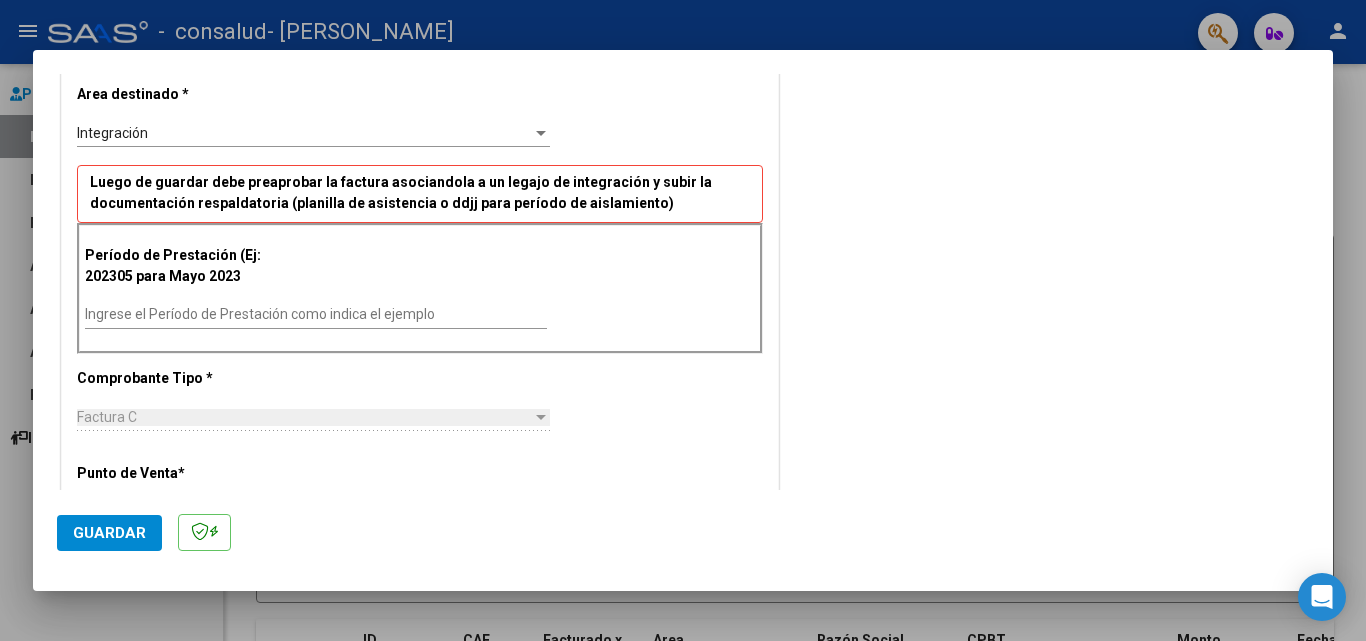 scroll, scrollTop: 419, scrollLeft: 0, axis: vertical 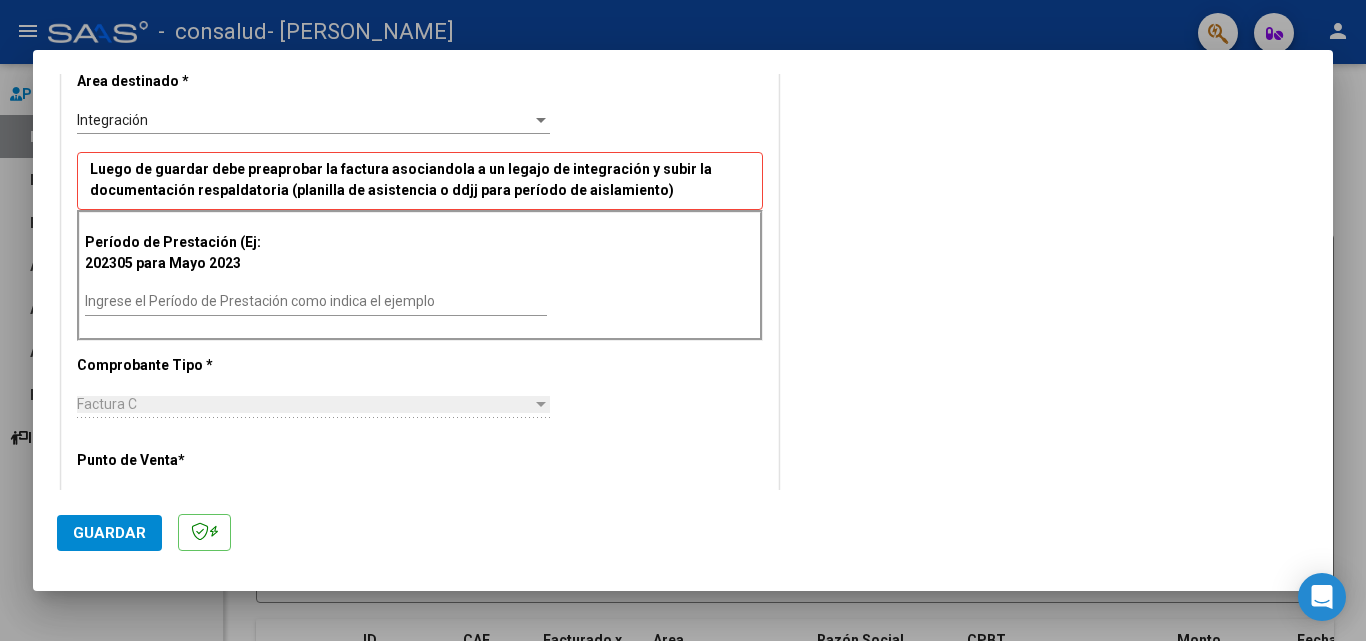 click on "Ingrese el Período de Prestación como indica el ejemplo" at bounding box center [316, 301] 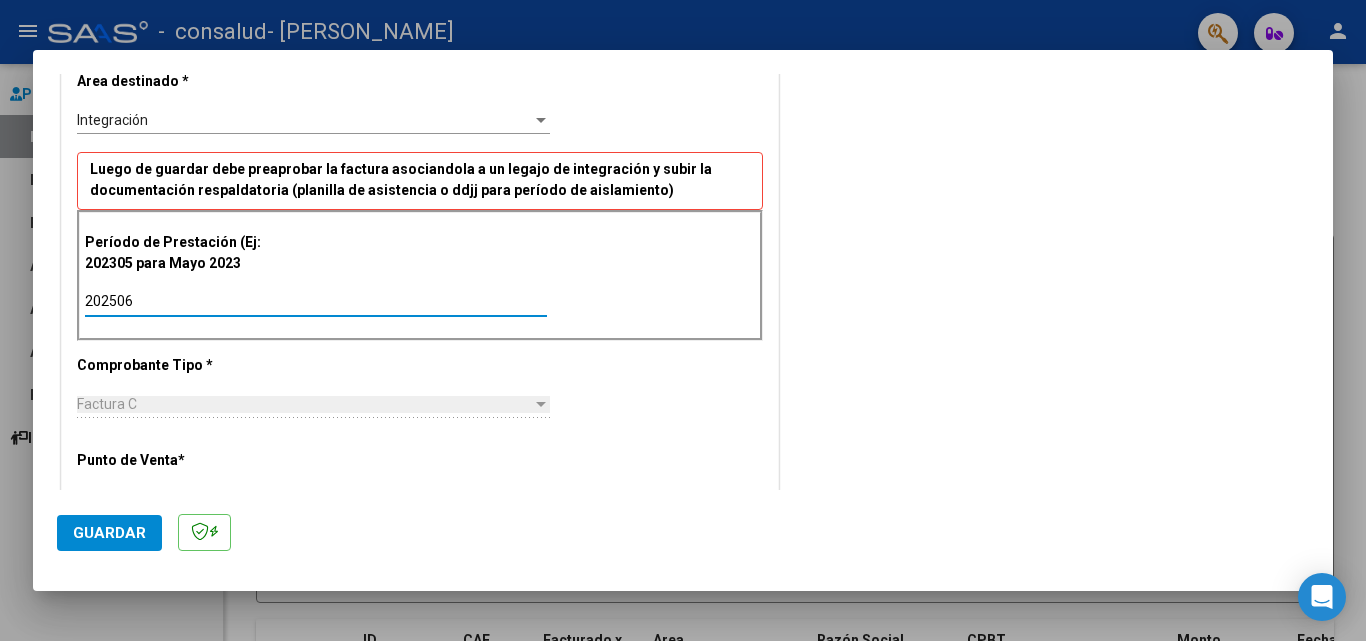 type on "202506" 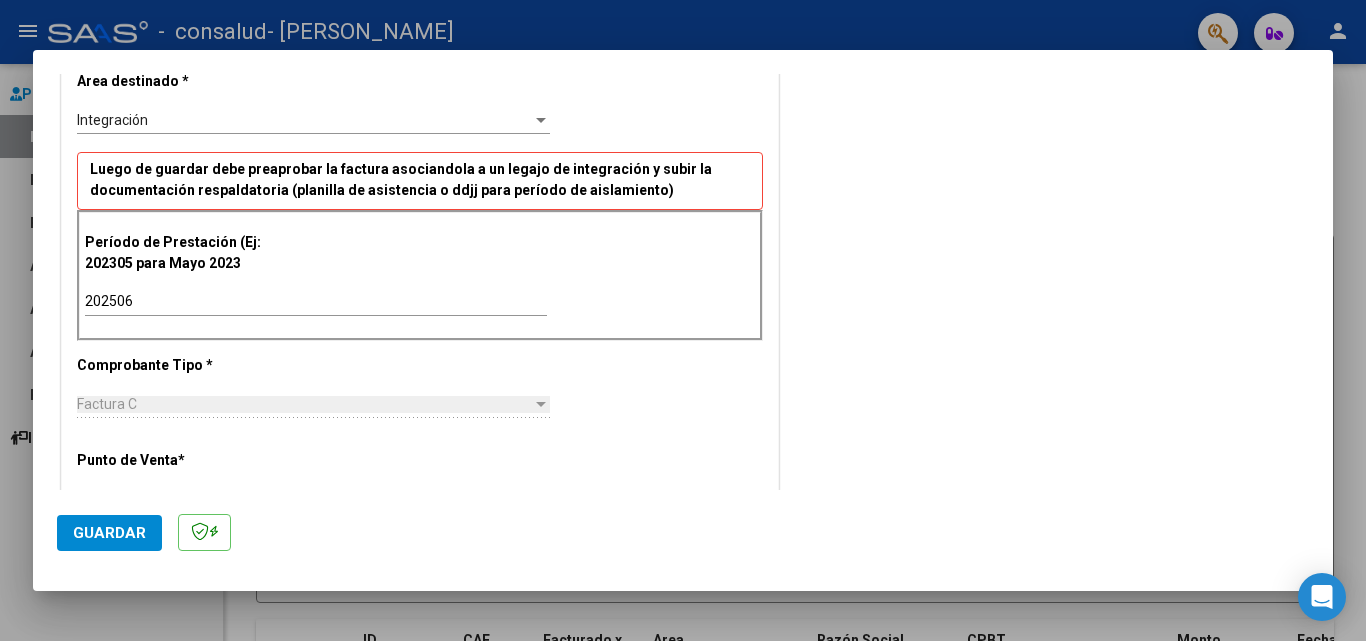 click on "Factura C" at bounding box center (304, 404) 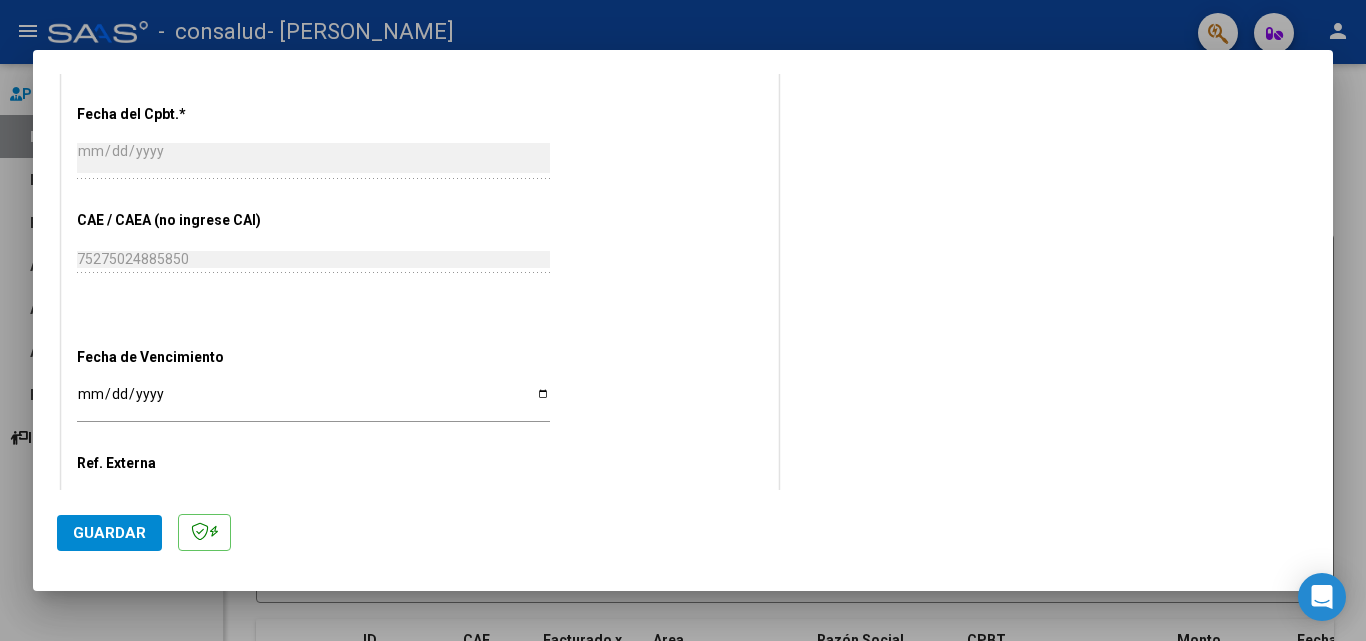 scroll, scrollTop: 1039, scrollLeft: 0, axis: vertical 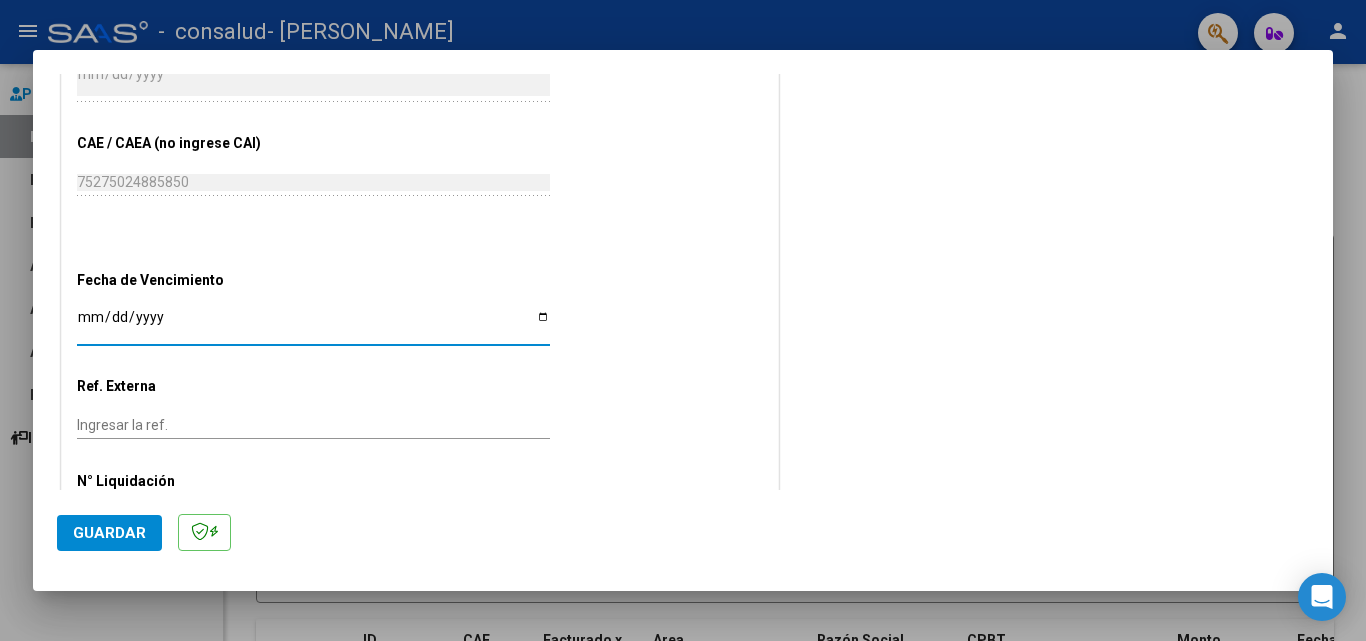 click on "Ingresar la fecha" at bounding box center [313, 324] 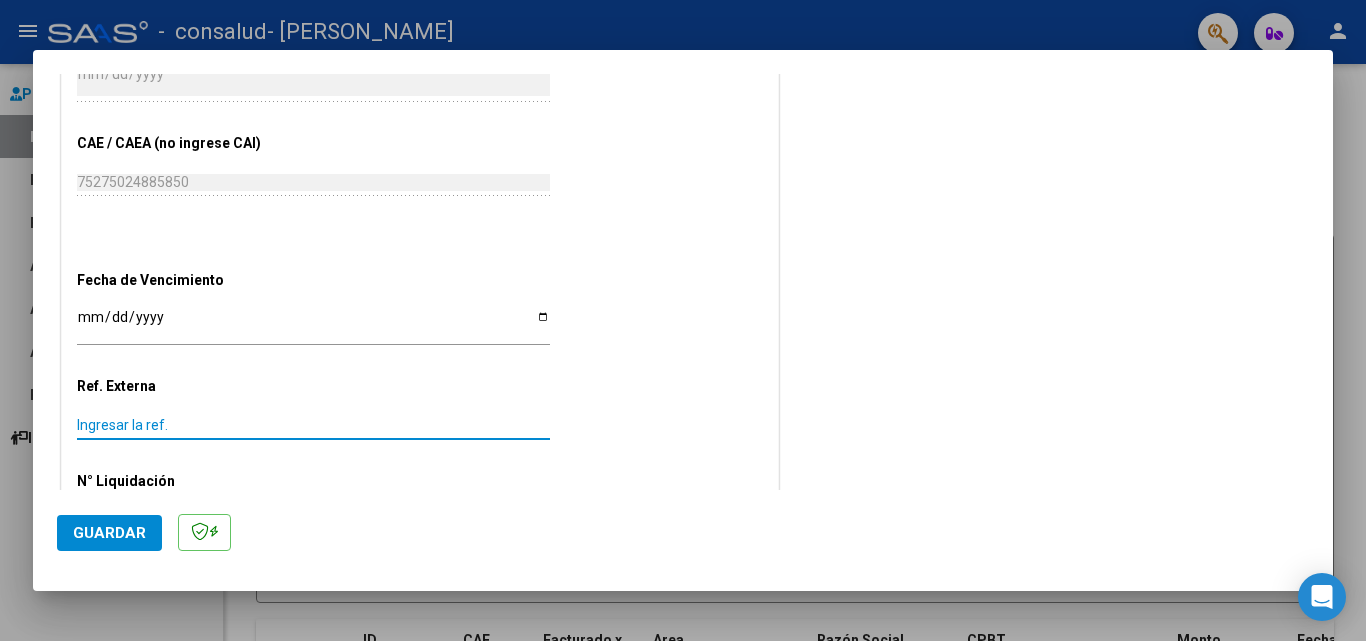 click on "CUIT  *   27-37656049-5 Ingresar CUIT  ANALISIS PRESTADOR  Area destinado * Integración Seleccionar Area Luego de guardar debe preaprobar la factura asociandola a un legajo de integración y subir la documentación respaldatoria (planilla de asistencia o ddjj para período de aislamiento)  Período de Prestación (Ej: 202305 para [DATE]    202506 Ingrese el Período de Prestación como indica el ejemplo   Comprobante Tipo * Factura C Seleccionar Tipo Punto de Venta  *   2 Ingresar el Nro.  Número  *   112 Ingresar el Nro.  [PERSON_NAME]  *   $ 307.654,34 Ingresar el [GEOGRAPHIC_DATA].  *   [DATE] Ingresar la fecha  CAE / CAEA (no ingrese CAI)    75275024885850 Ingresar el CAE o CAEA (no ingrese CAI)  Fecha de Vencimiento    [DATE] Ingresar la fecha  Ref. Externa    Ingresar la ref.  N° Liquidación    Ingresar el N° Liquidación" at bounding box center [420, -121] 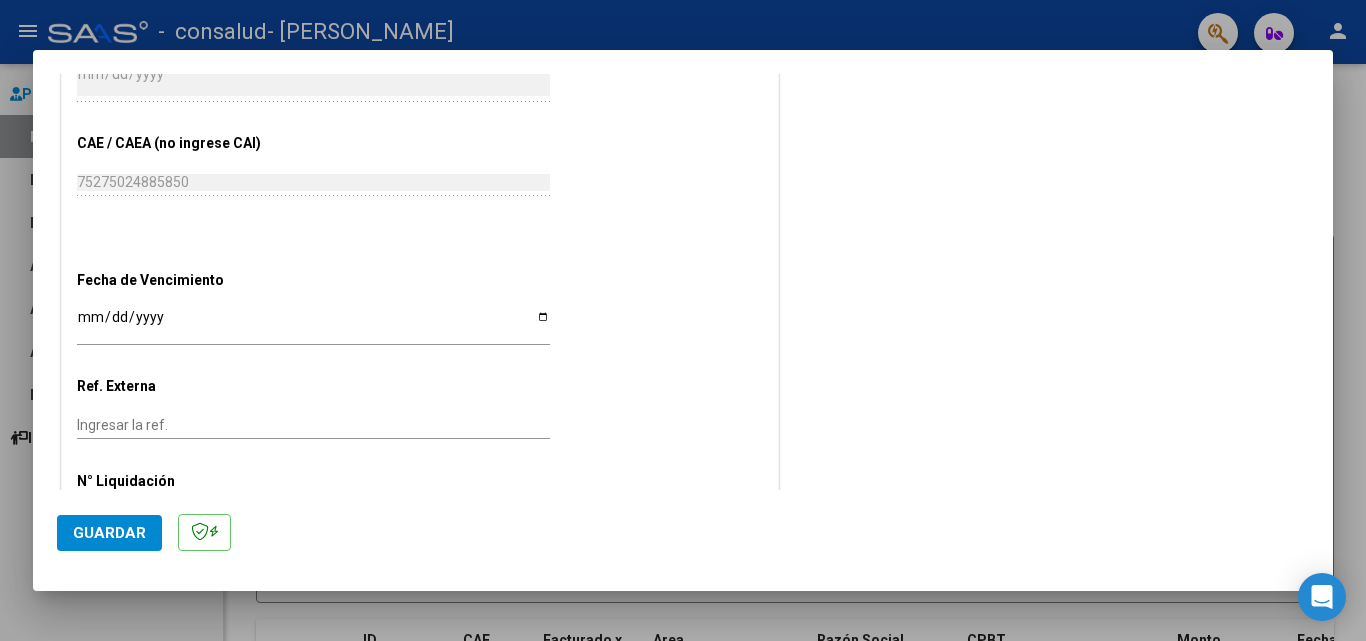 scroll, scrollTop: 1205, scrollLeft: 0, axis: vertical 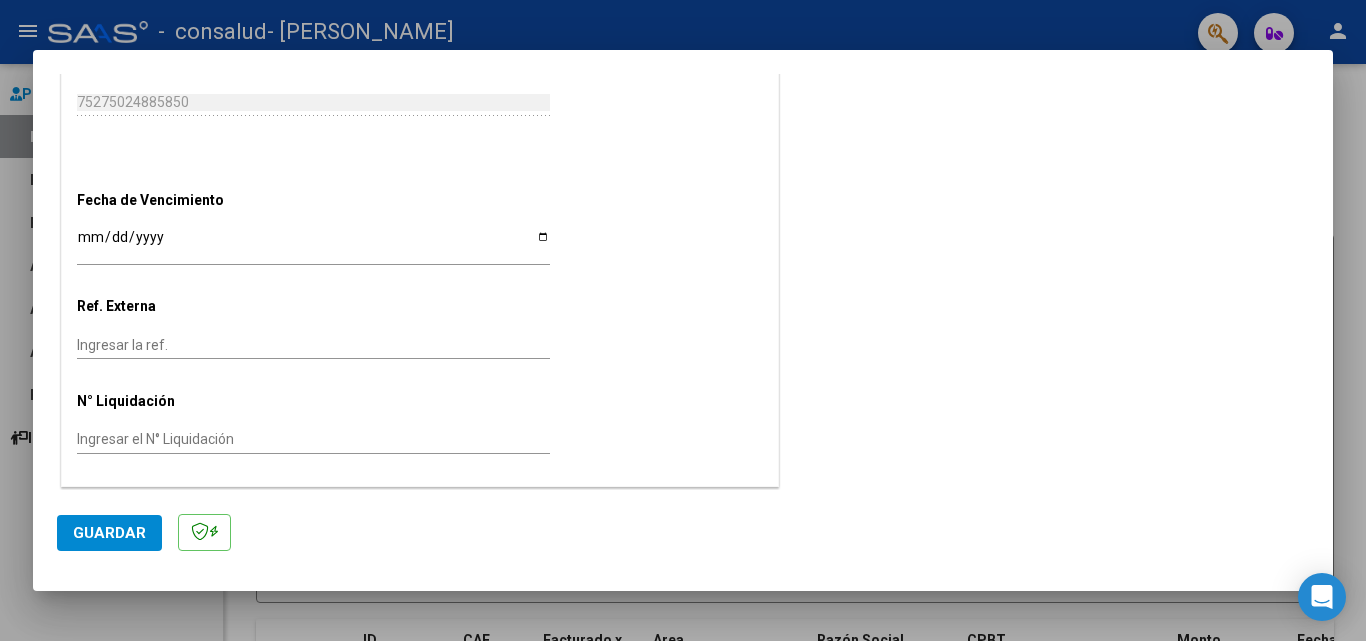 click on "Ingresar la ref." 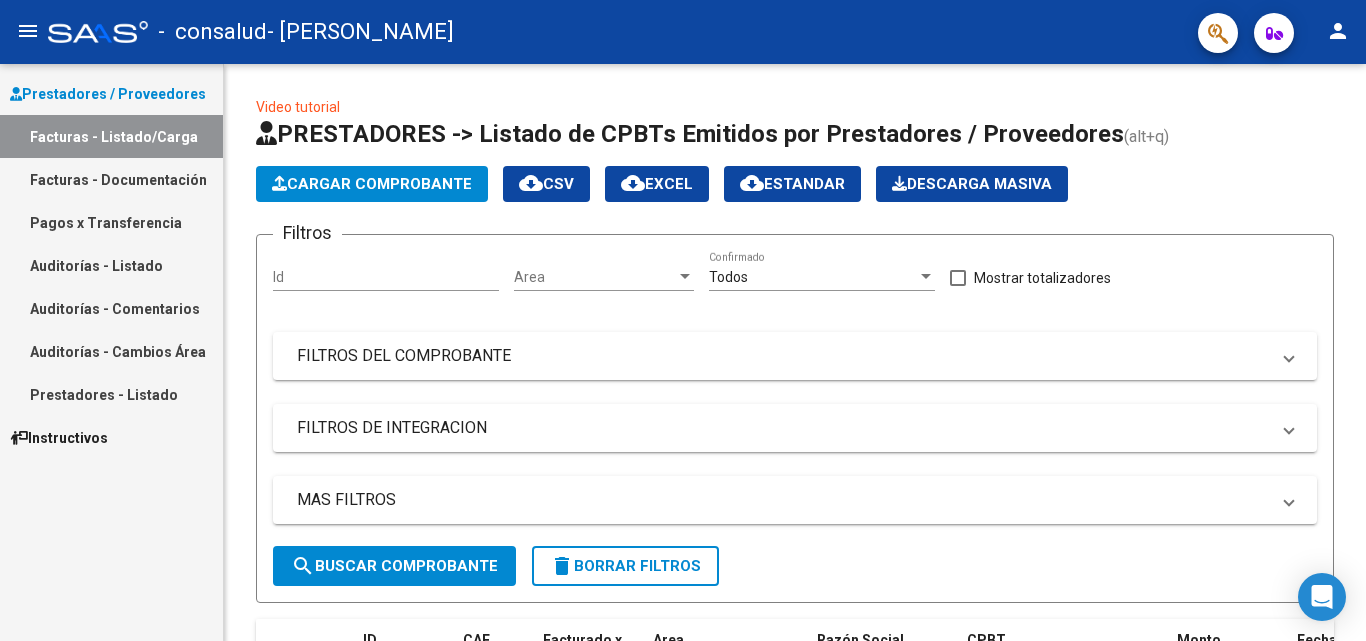 click on "Facturas - Listado/Carga" at bounding box center [111, 136] 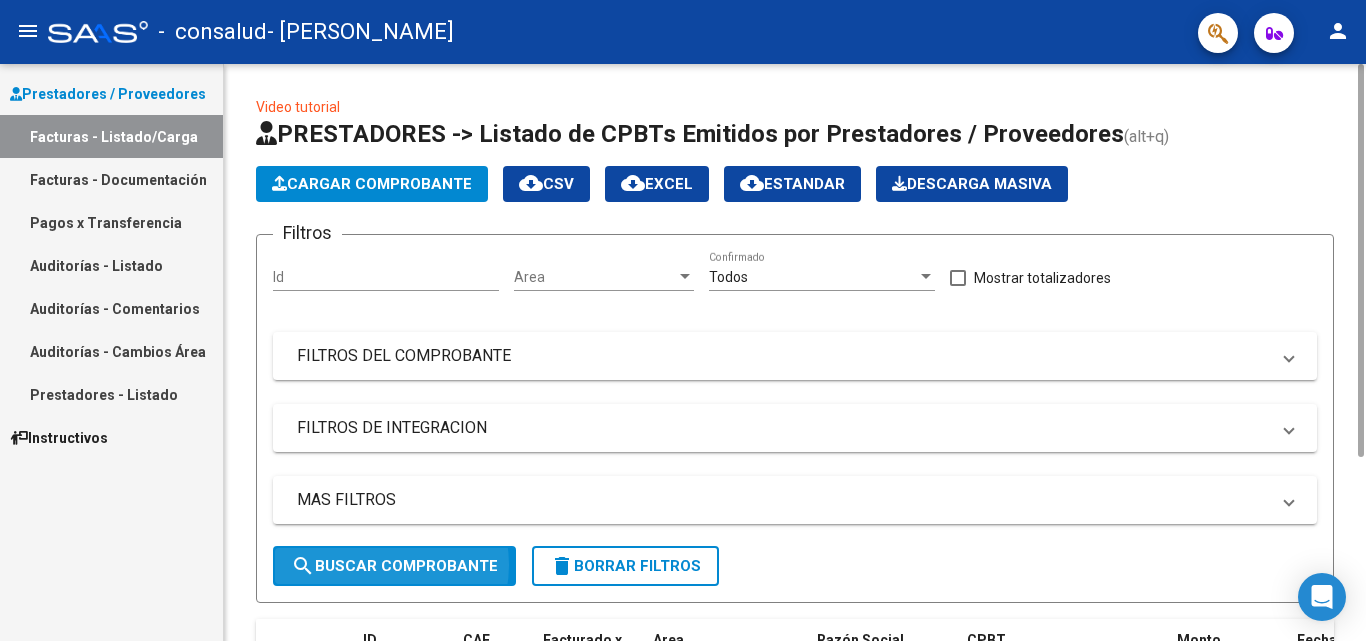 click on "search  Buscar Comprobante" 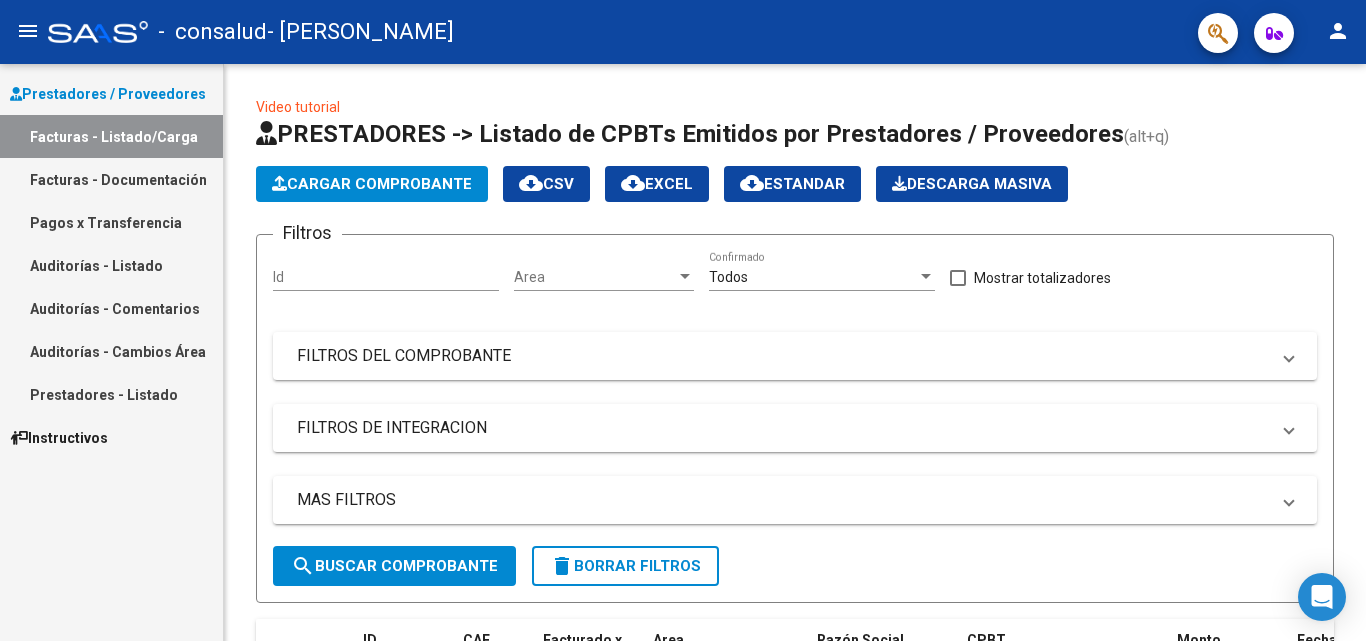 click on "Facturas - Listado/Carga" at bounding box center (111, 136) 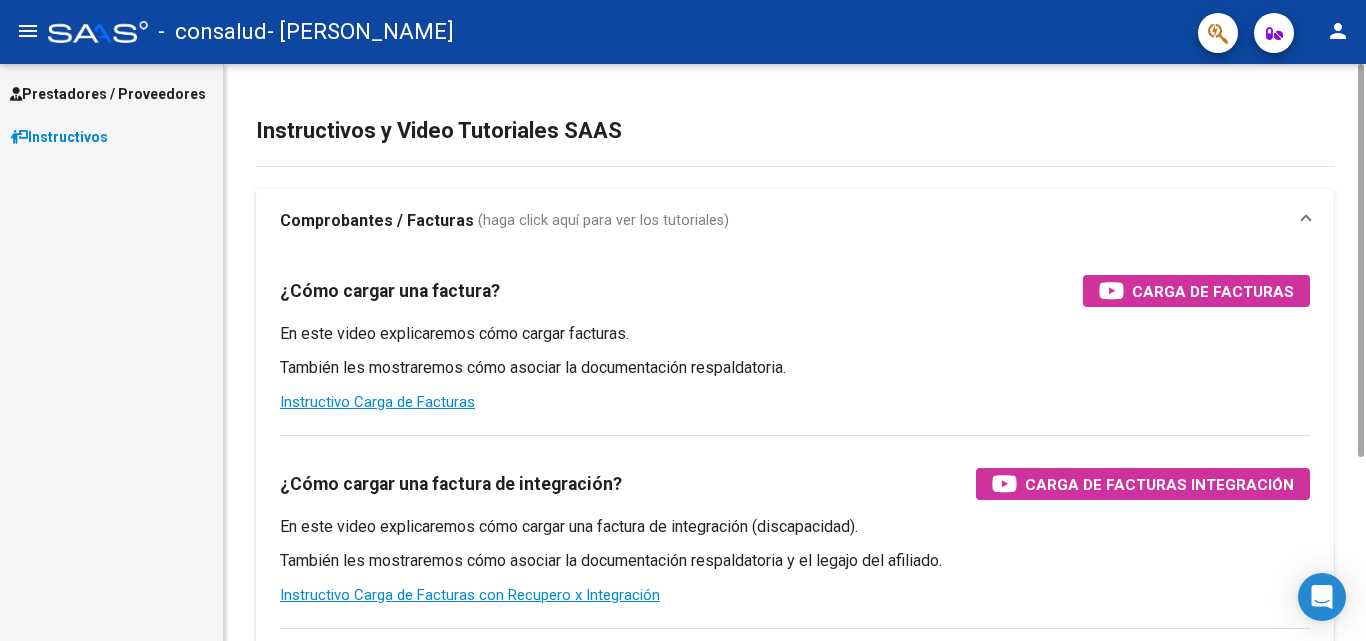 click on "¿Cómo cargar una factura?    Carga de Facturas En este video explicaremos cómo cargar facturas. También les mostraremos cómo asociar la documentación respaldatoria. Instructivo Carga de Facturas ¿Cómo cargar una factura de integración?    Carga de Facturas Integración En este video explicaremos cómo cargar una factura de integración (discapacidad). También les mostraremos cómo asociar la documentación respaldatoria y el legajo del afiliado. Instructivo Carga de Facturas con Recupero x Integración ¿Cómo editar una factura de integración?    Edición de Facturas de integración En este video explicaremos cómo editar una factura que ya habíamos cargado. Les mostraremos cómo asociar la documentación respaldatoria y la trazabilidad." at bounding box center [795, 534] 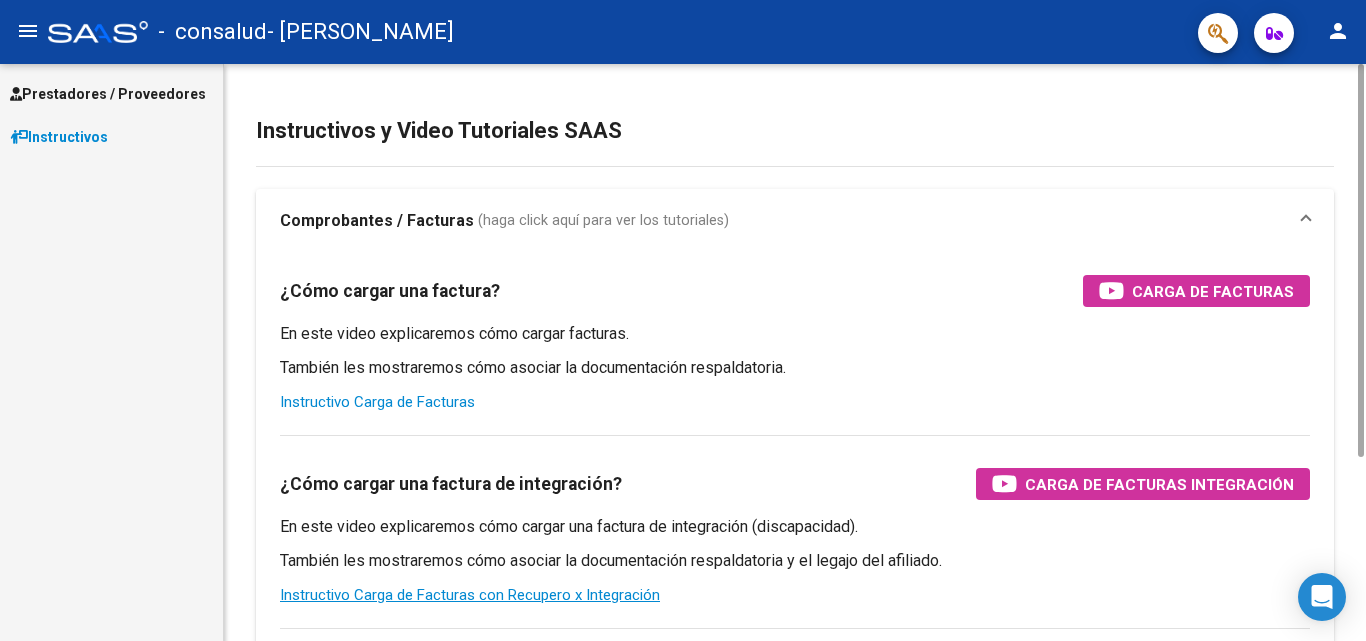 click on "Instructivo Carga de Facturas" at bounding box center [377, 402] 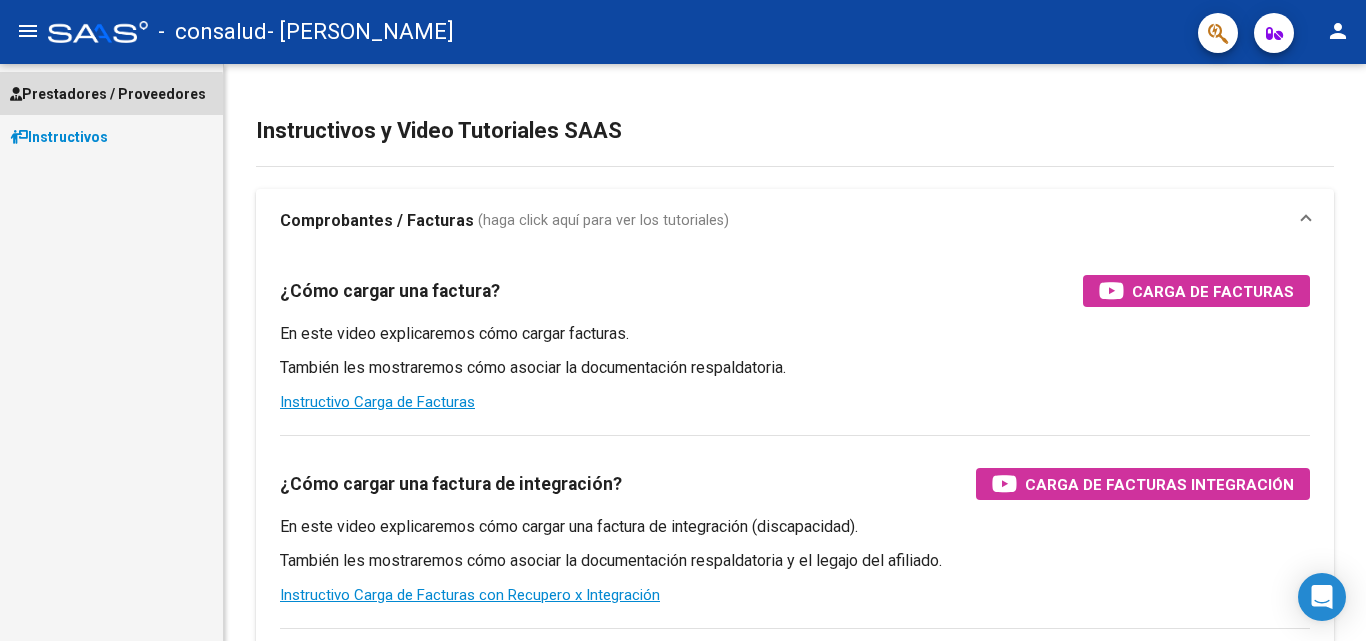 click on "Prestadores / Proveedores" at bounding box center [108, 94] 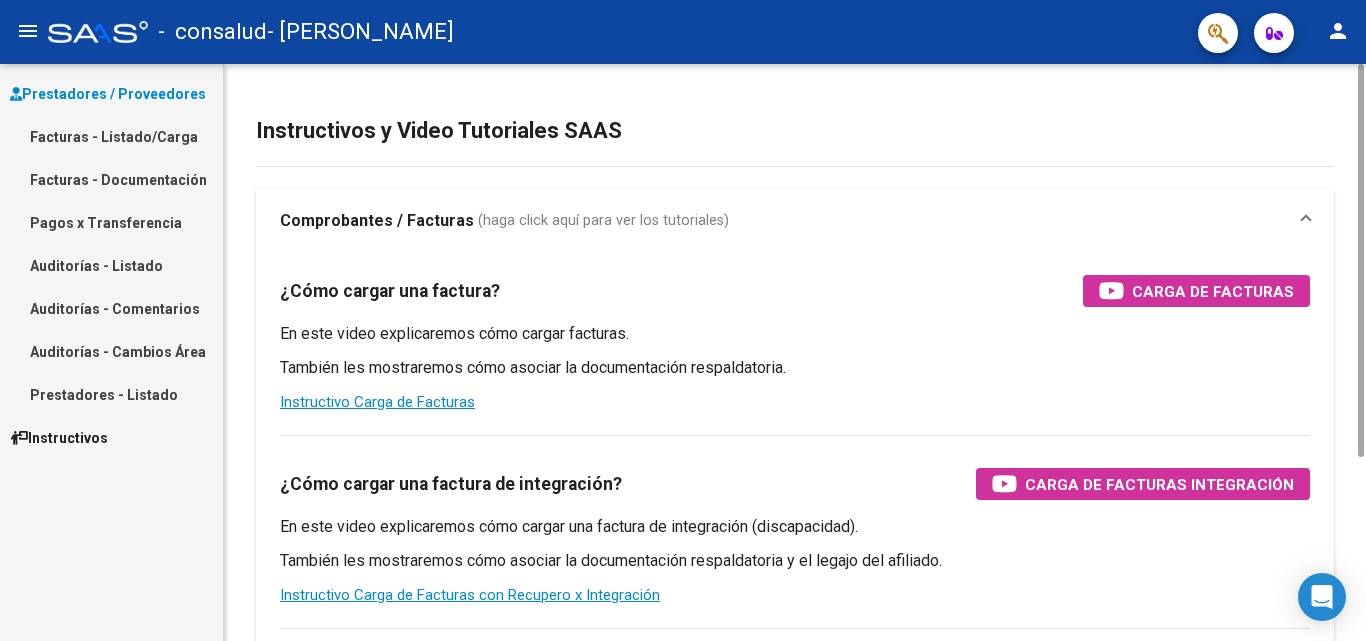 drag, startPoint x: 86, startPoint y: 133, endPoint x: 251, endPoint y: 241, distance: 197.20294 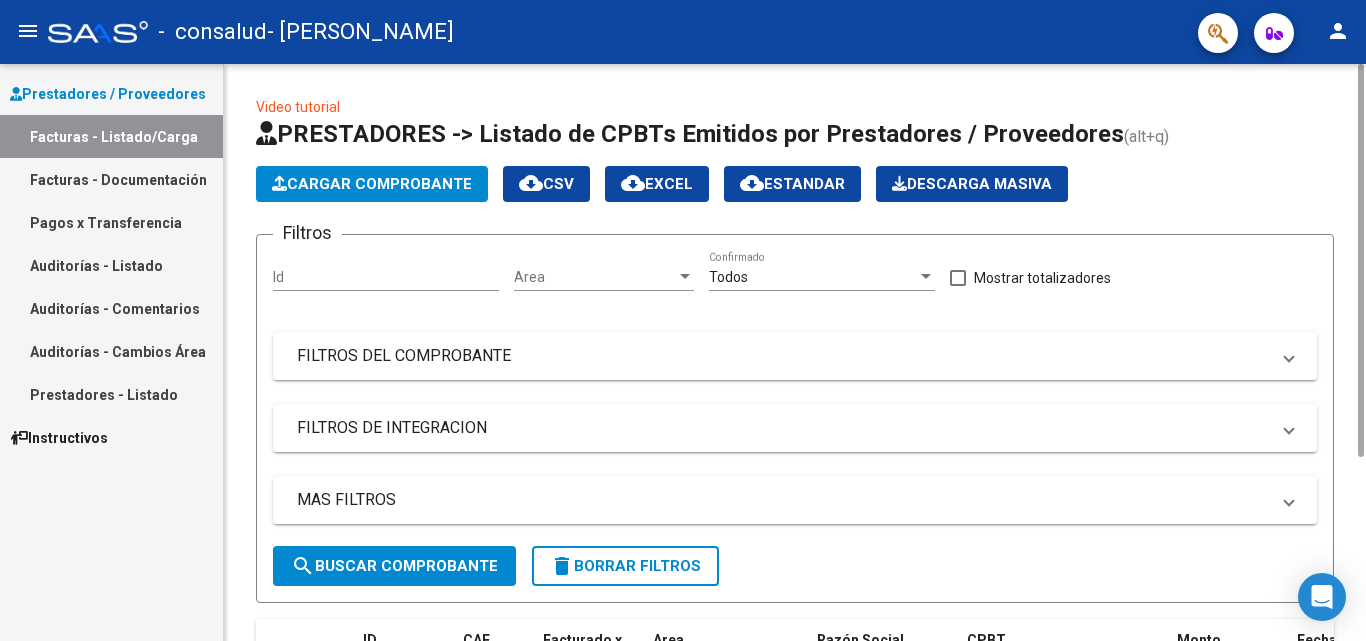 click on "Cargar Comprobante" 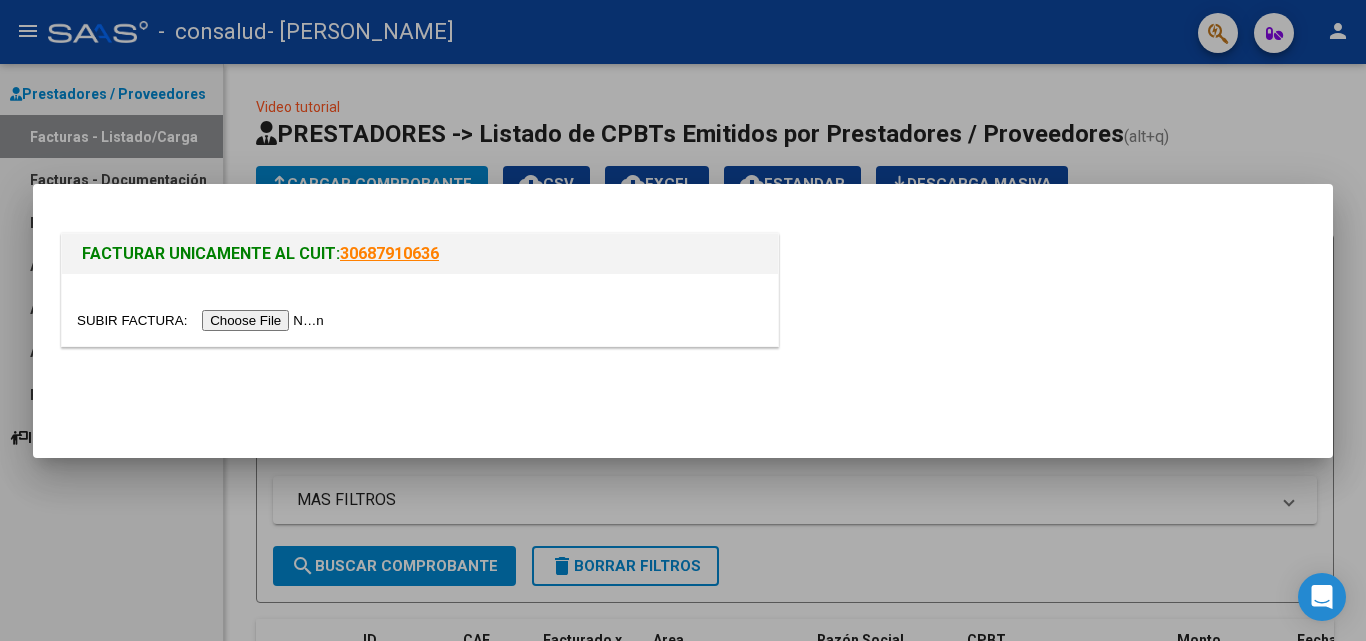 click at bounding box center [203, 320] 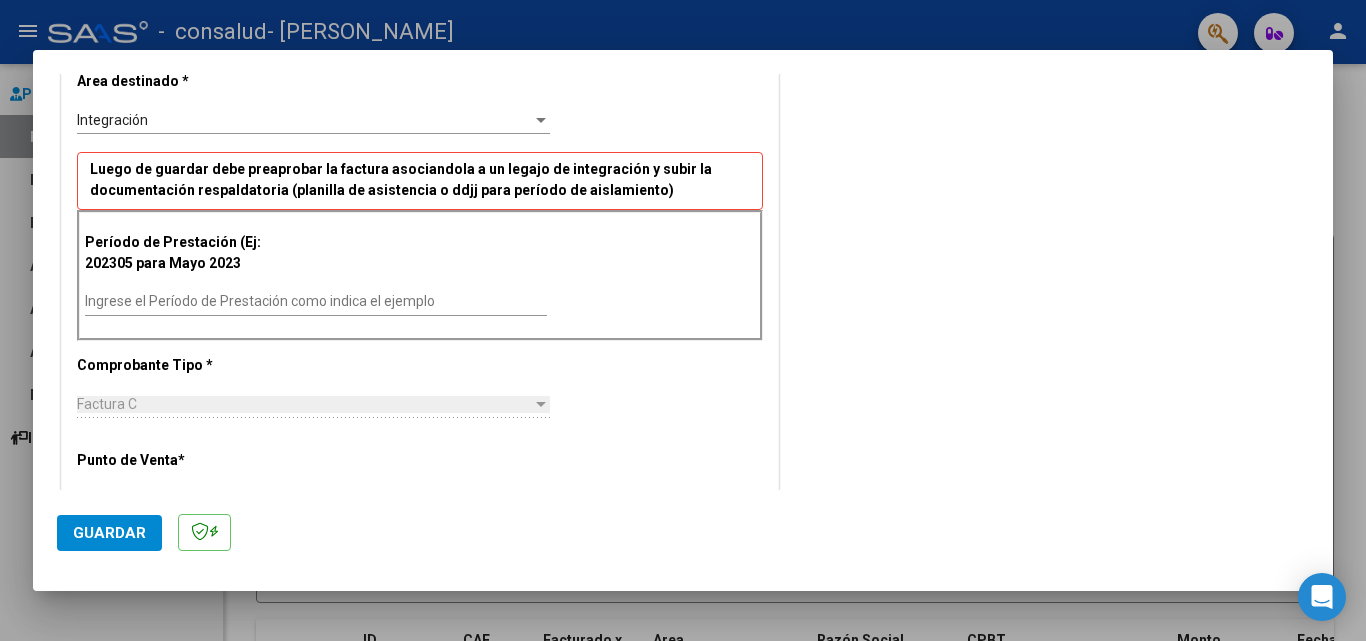 scroll, scrollTop: 423, scrollLeft: 0, axis: vertical 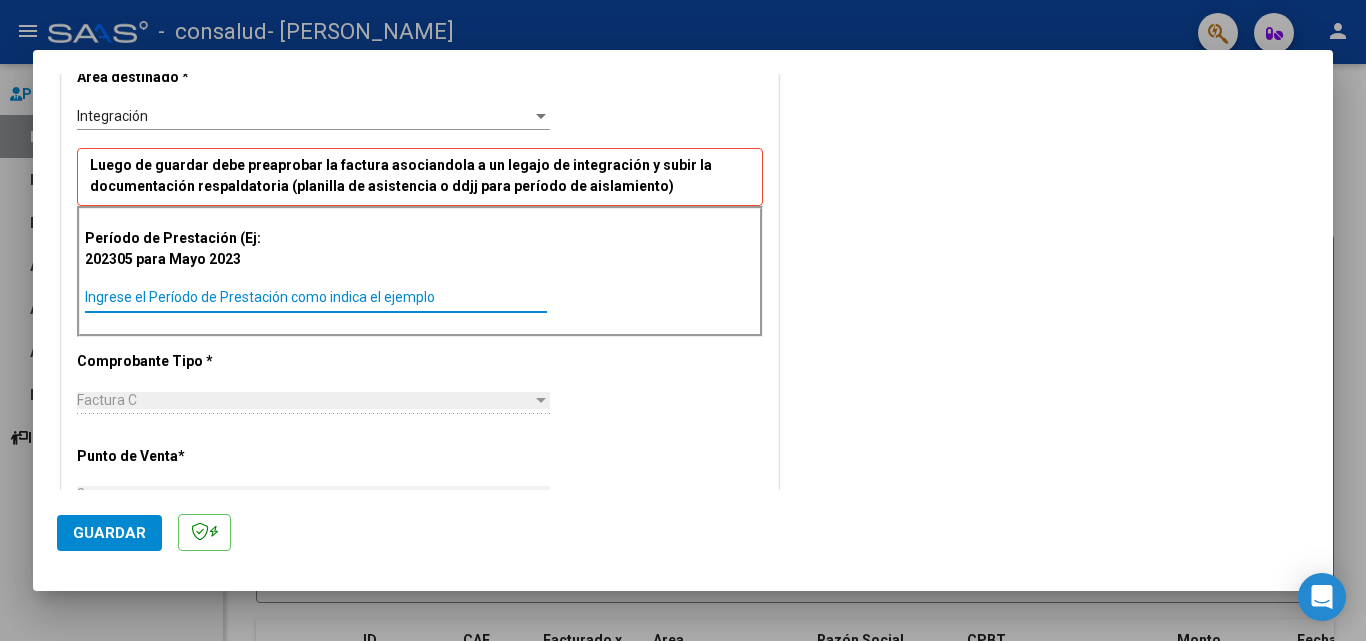 click on "Ingrese el Período de Prestación como indica el ejemplo" at bounding box center [316, 297] 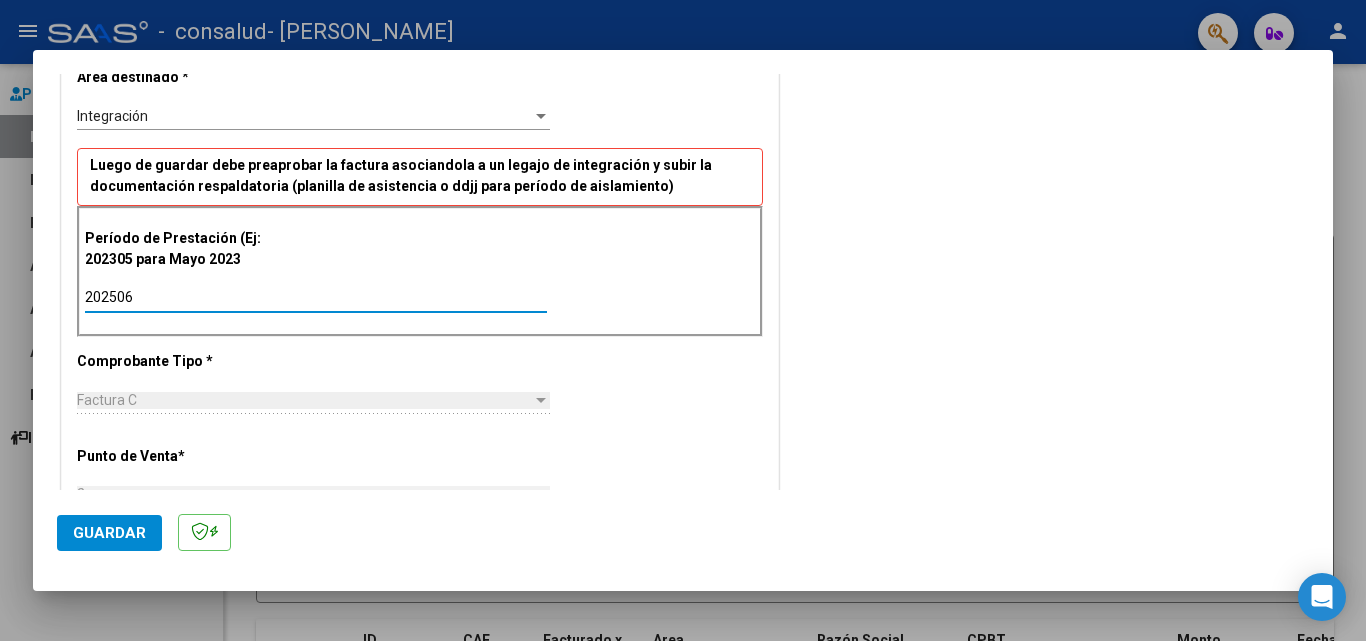 type on "202506" 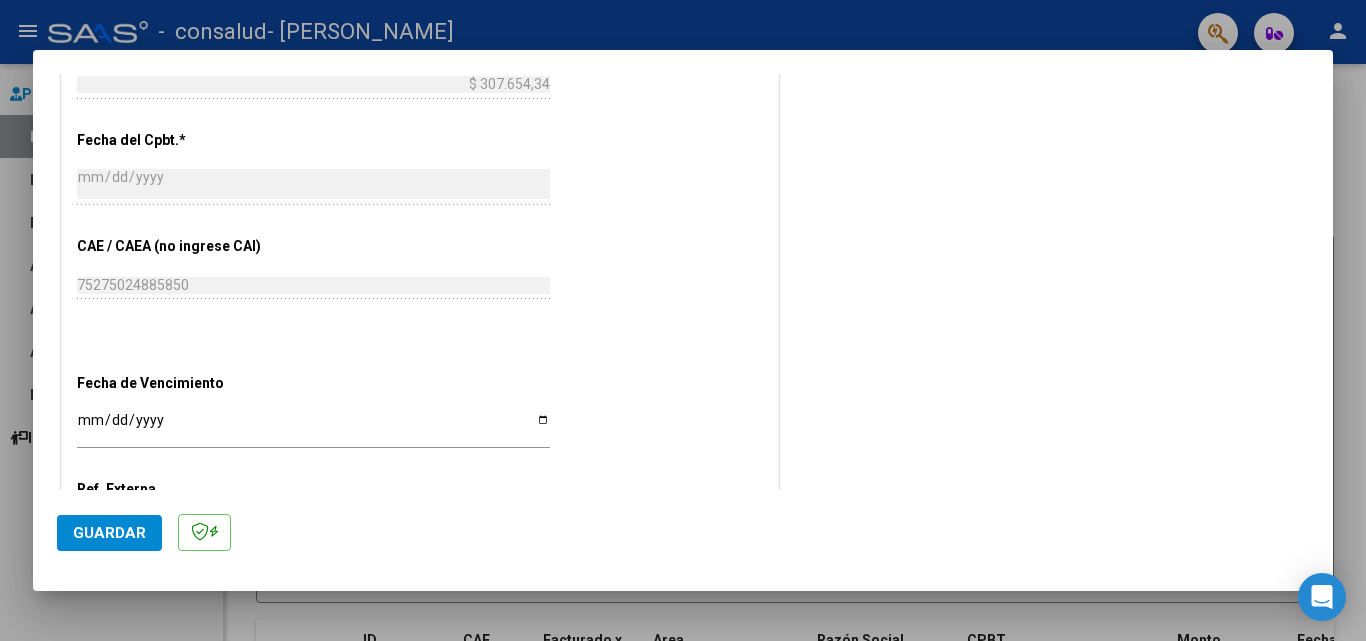 scroll, scrollTop: 1205, scrollLeft: 0, axis: vertical 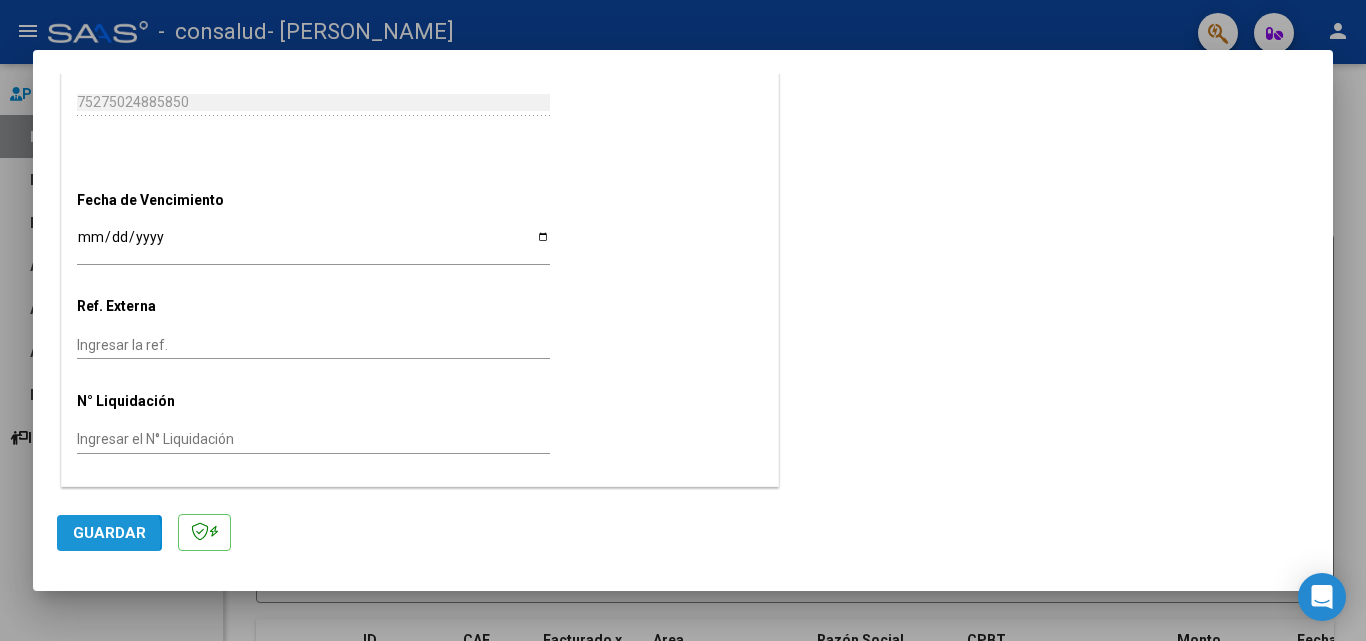 click on "Guardar" 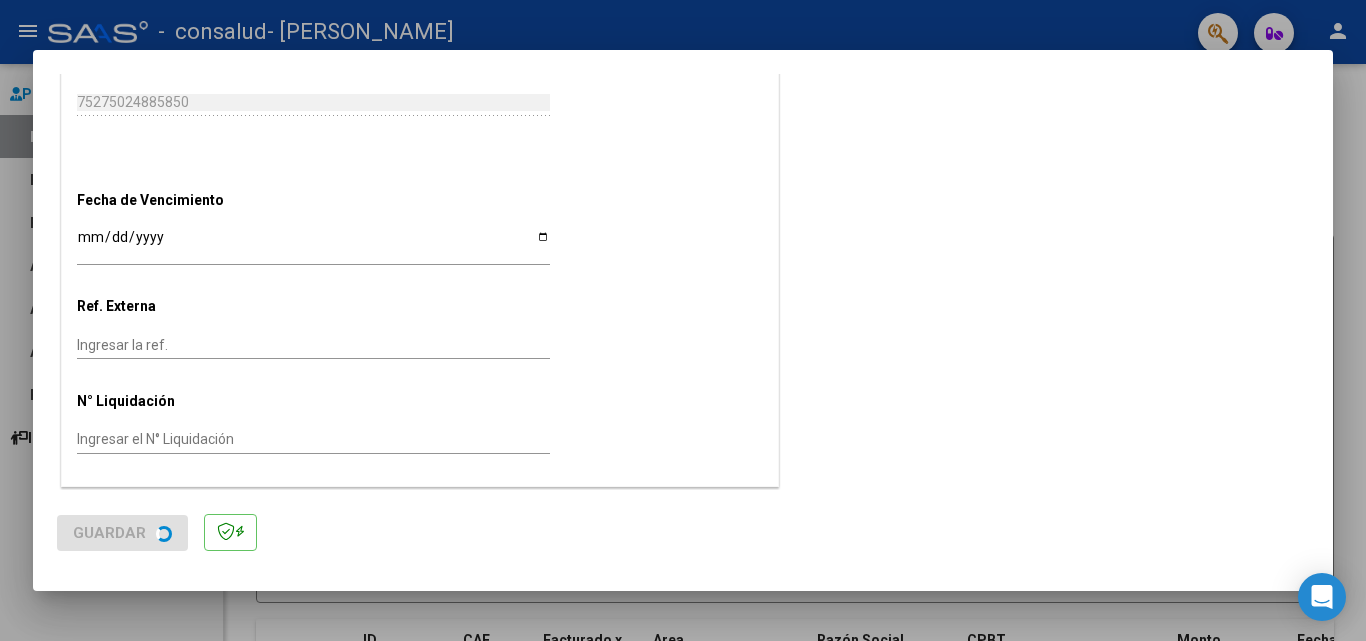 scroll, scrollTop: 0, scrollLeft: 0, axis: both 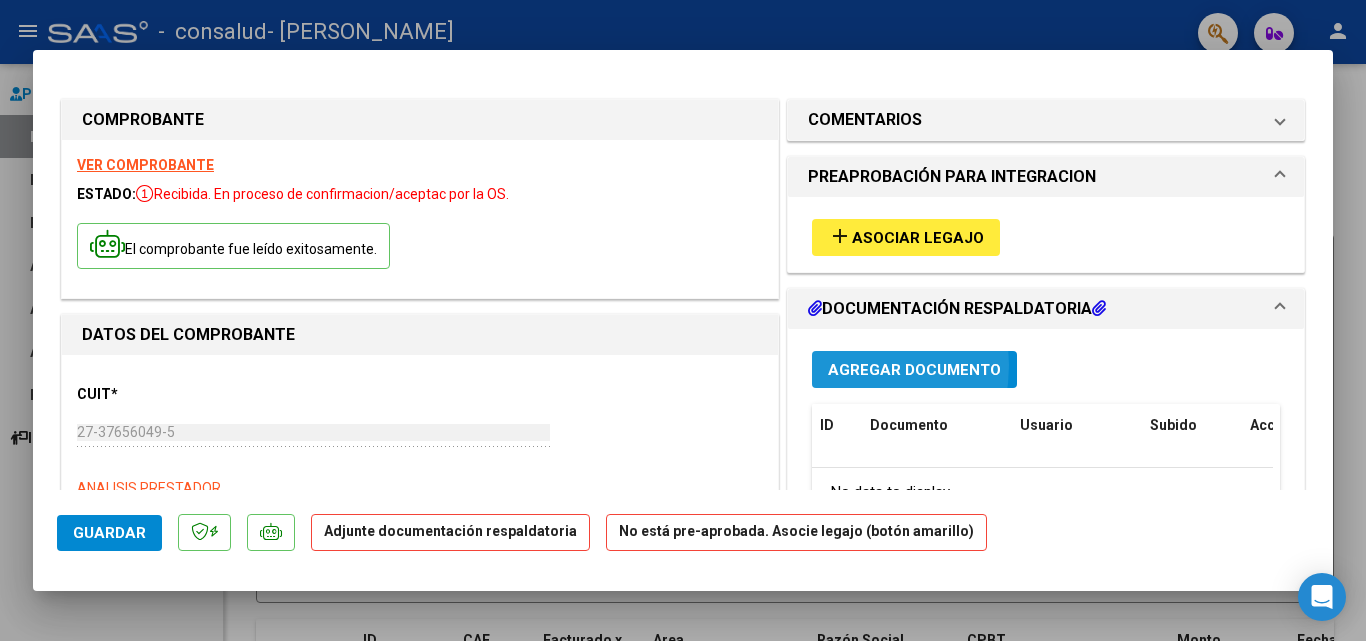 click on "Agregar Documento" at bounding box center [914, 369] 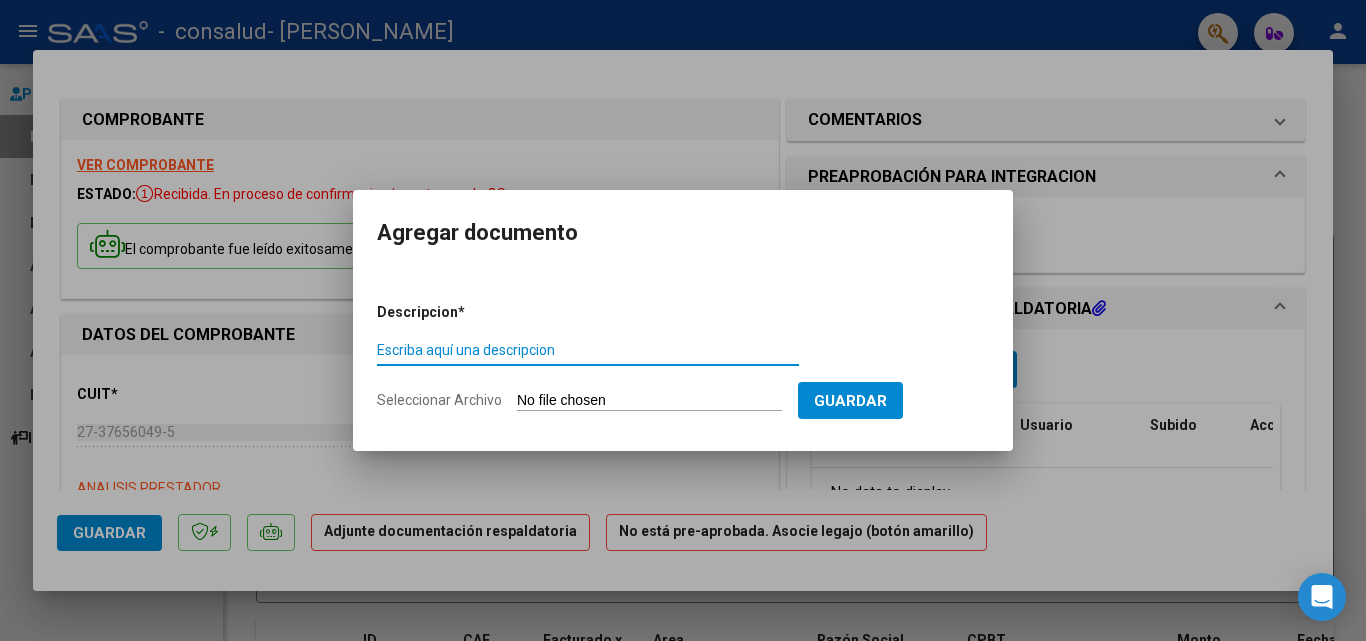 type on "P" 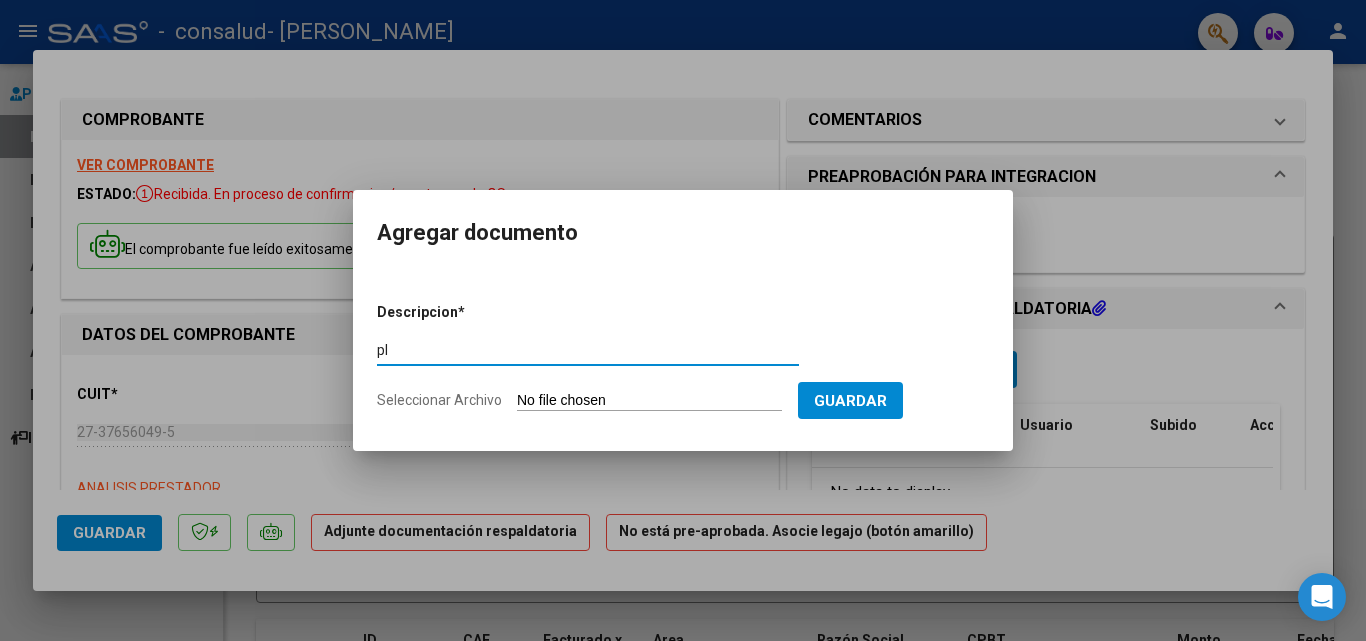 type on "p" 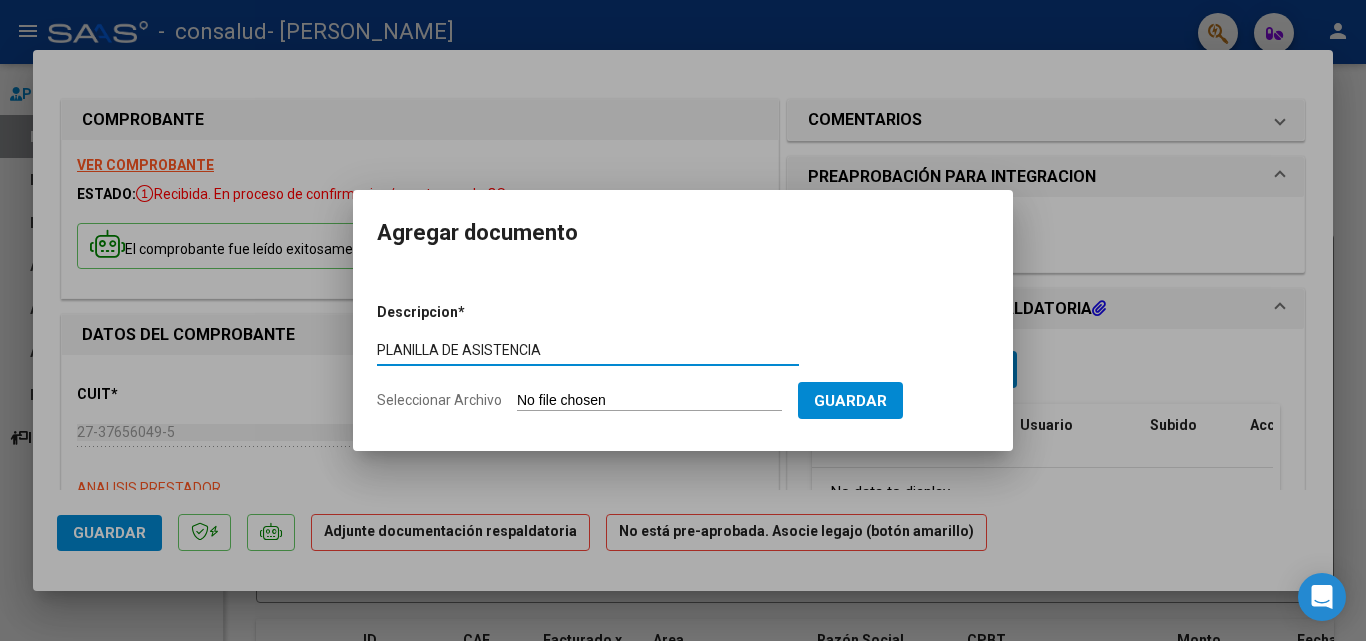 type on "PLANILLA DE ASISTENCIA" 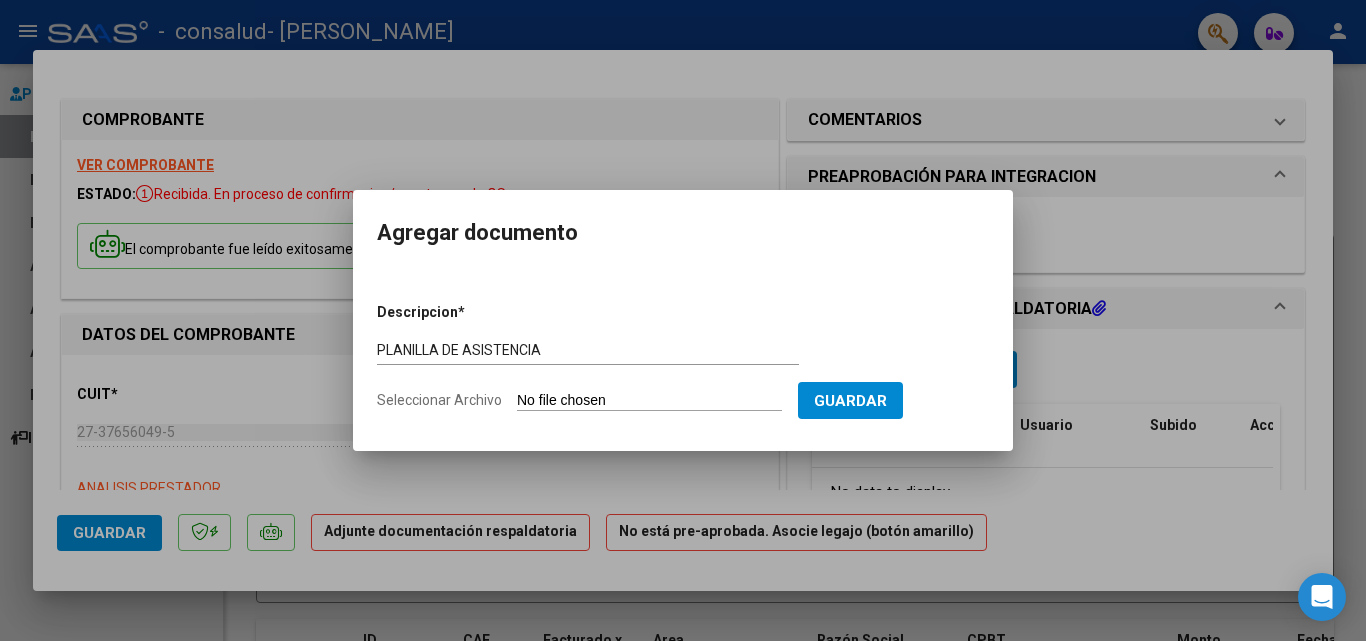 click on "Seleccionar Archivo" at bounding box center [649, 401] 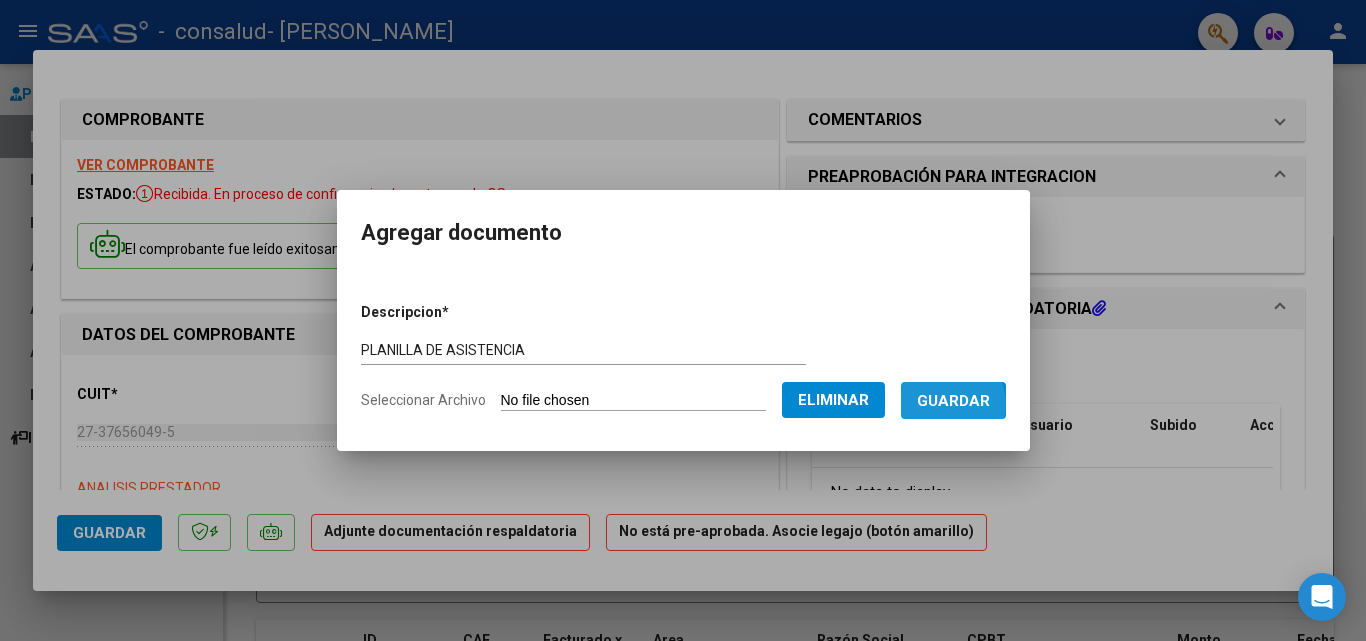 click on "Guardar" at bounding box center (953, 401) 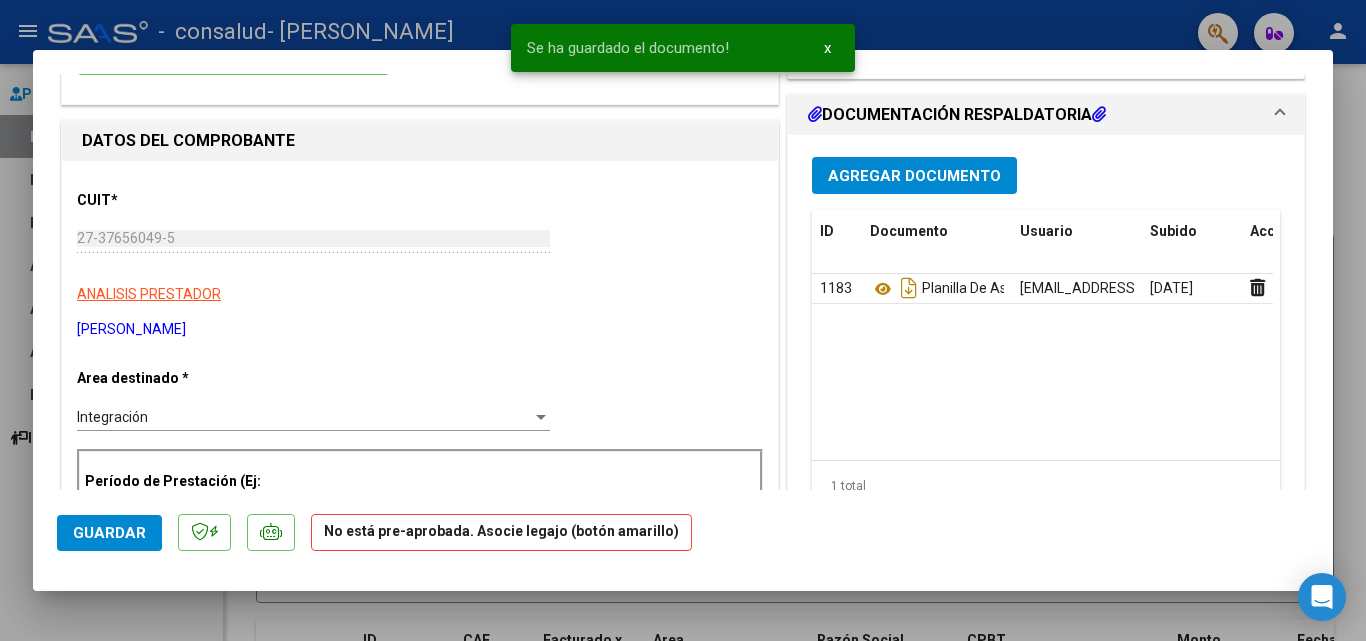 scroll, scrollTop: 198, scrollLeft: 0, axis: vertical 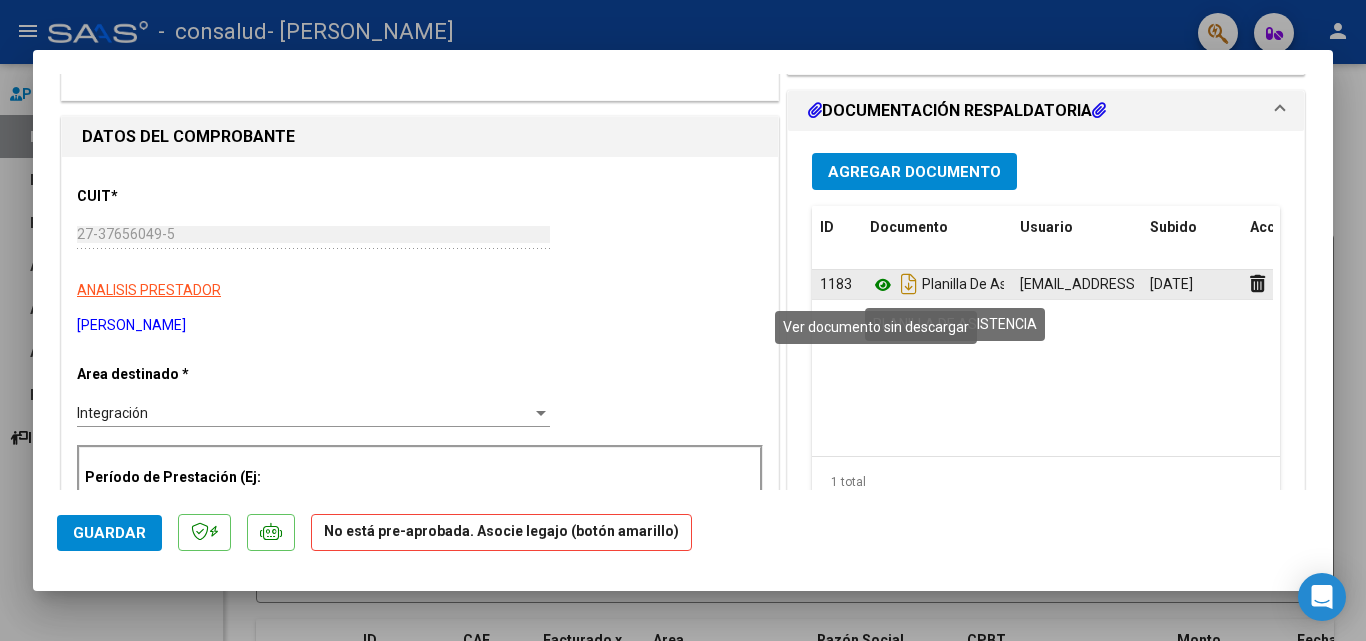 click 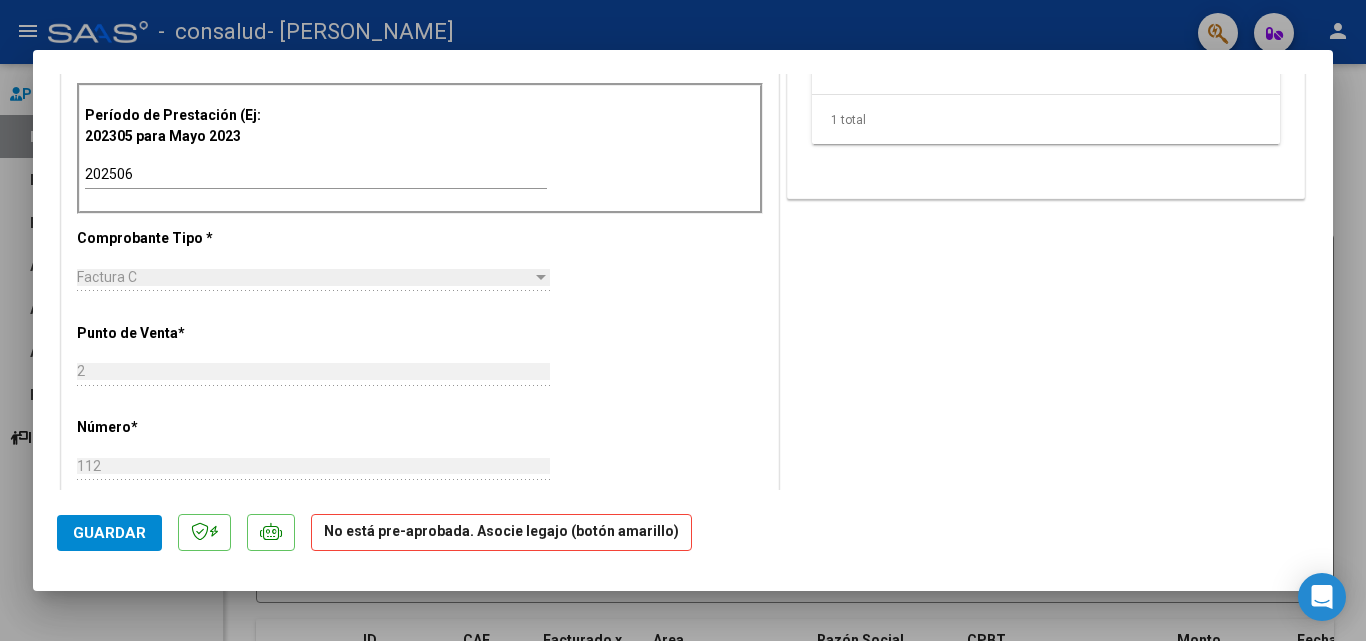scroll, scrollTop: 1219, scrollLeft: 0, axis: vertical 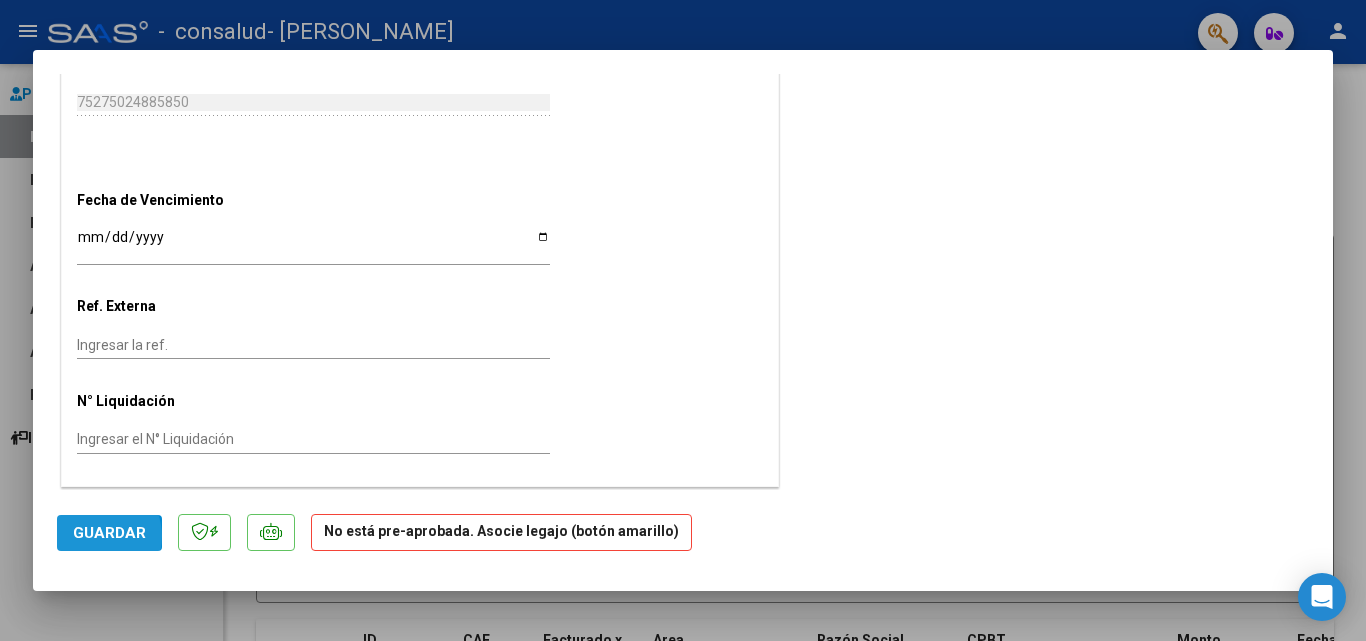 click on "Guardar" 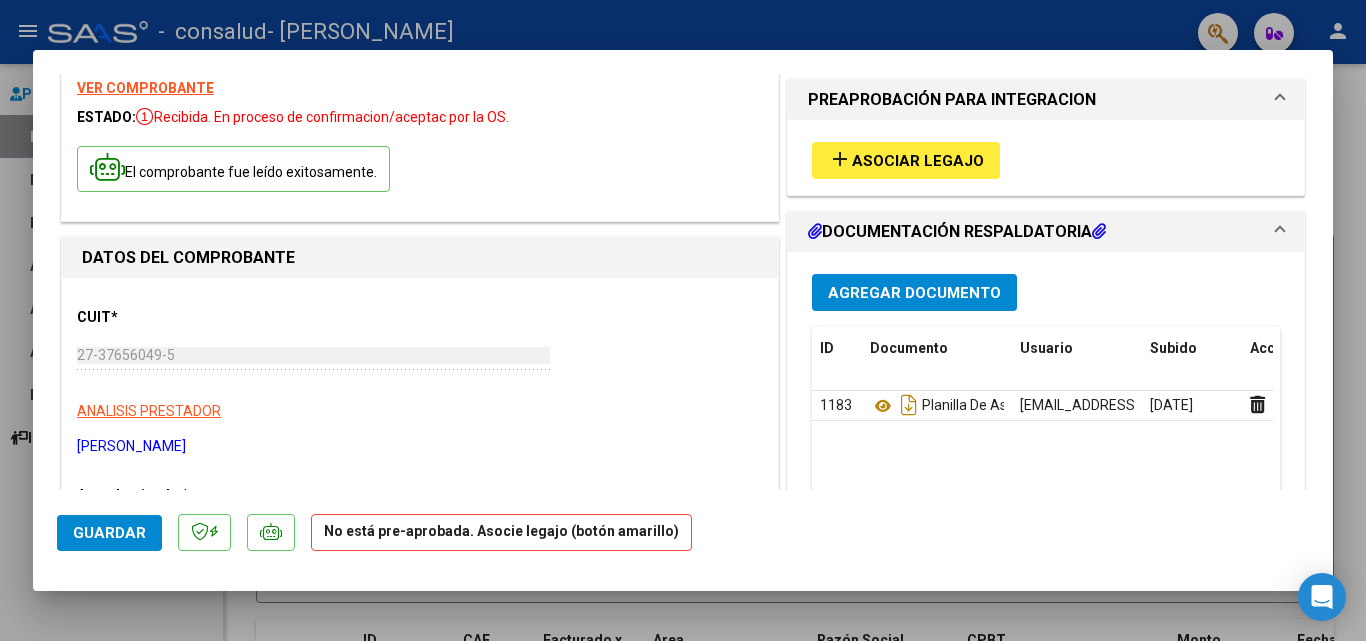 scroll, scrollTop: 0, scrollLeft: 0, axis: both 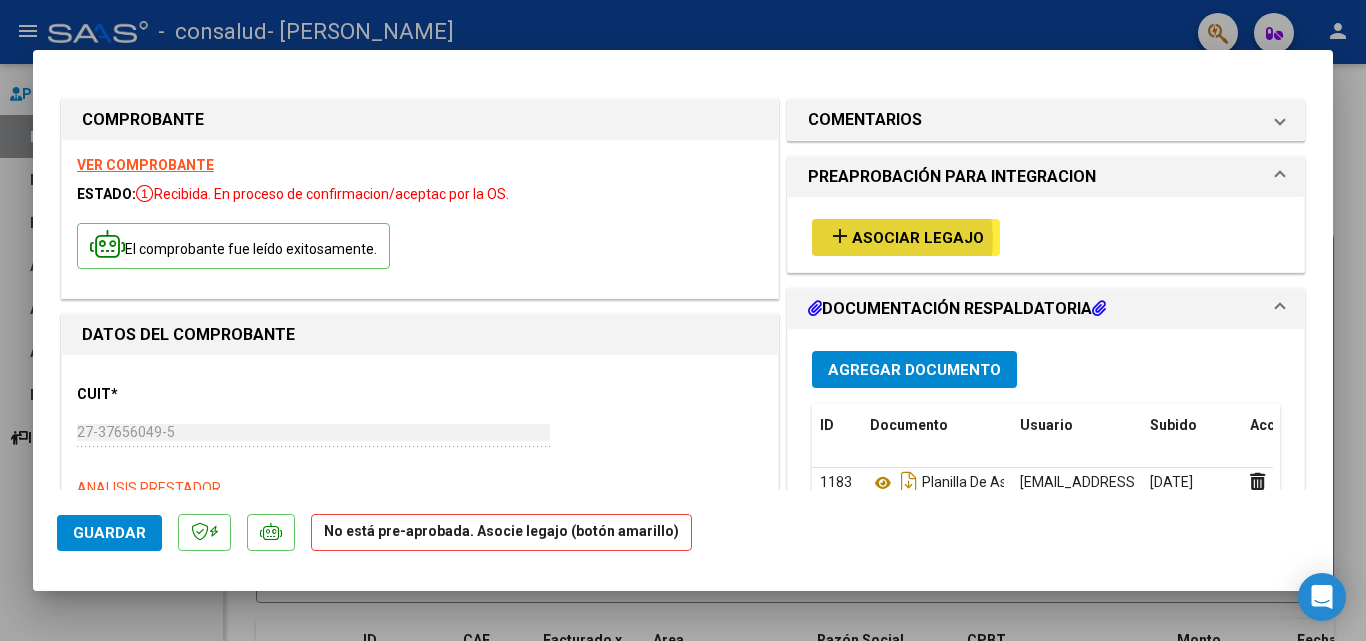 click on "Asociar Legajo" at bounding box center (918, 238) 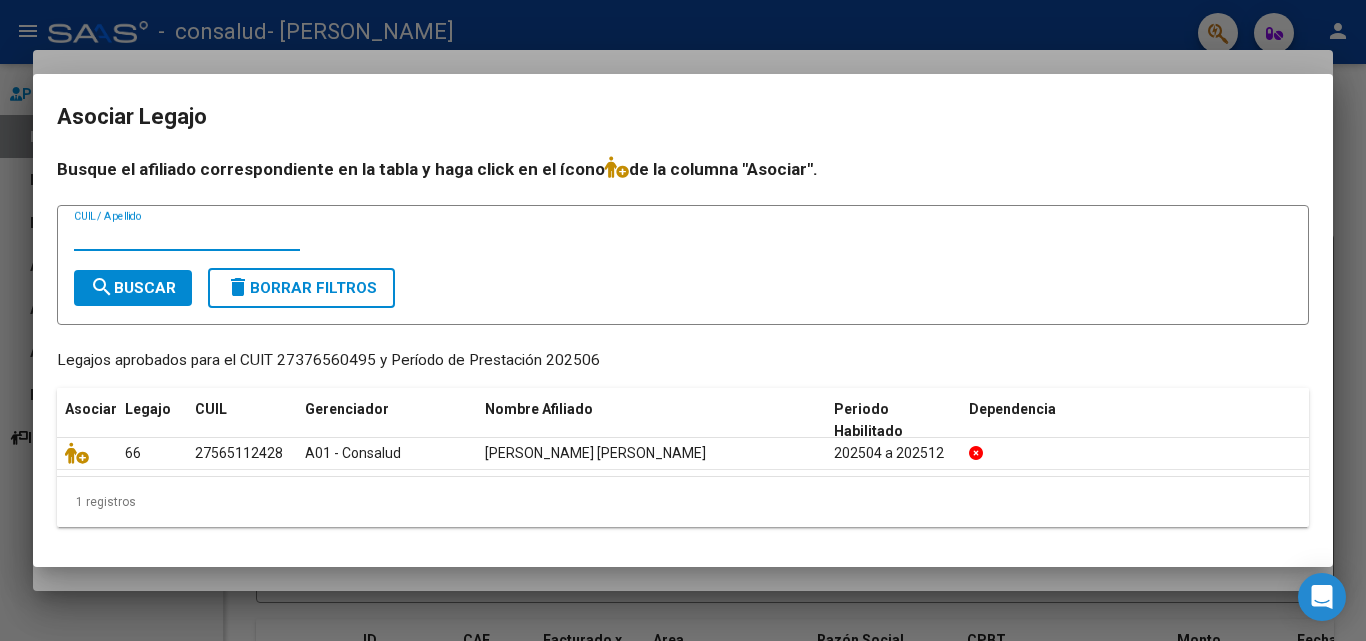 click on "CUIL / Apellido" at bounding box center (187, 236) 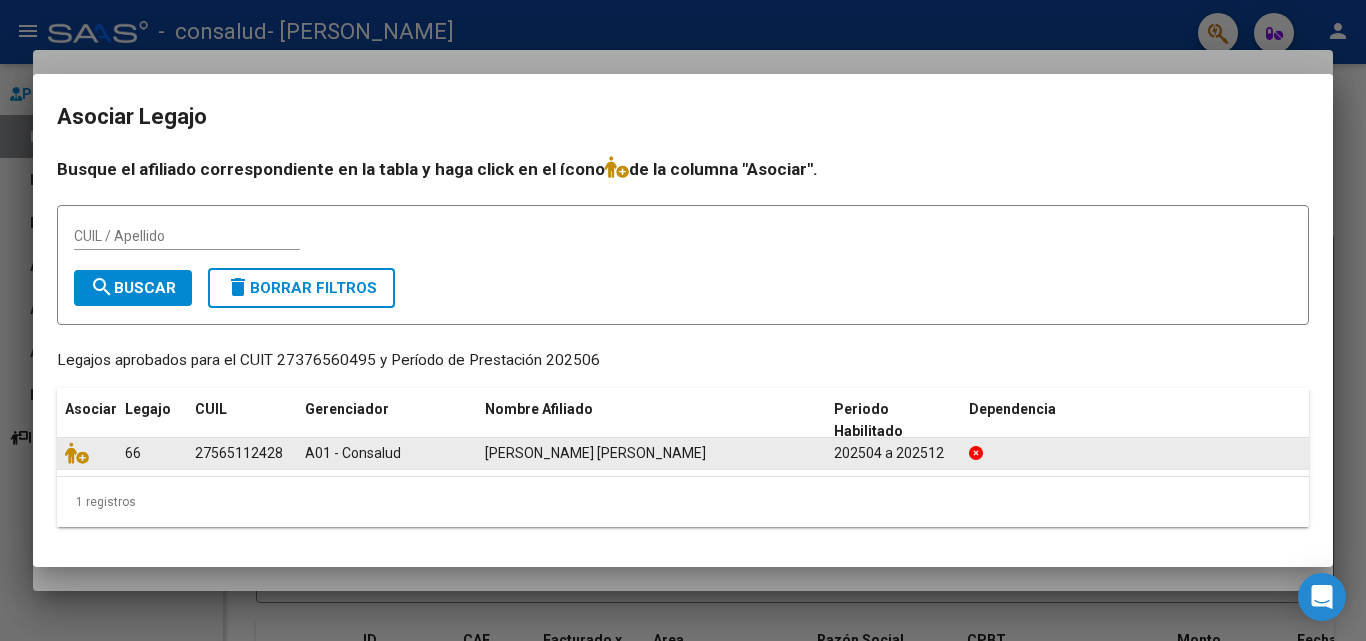 click on "66" 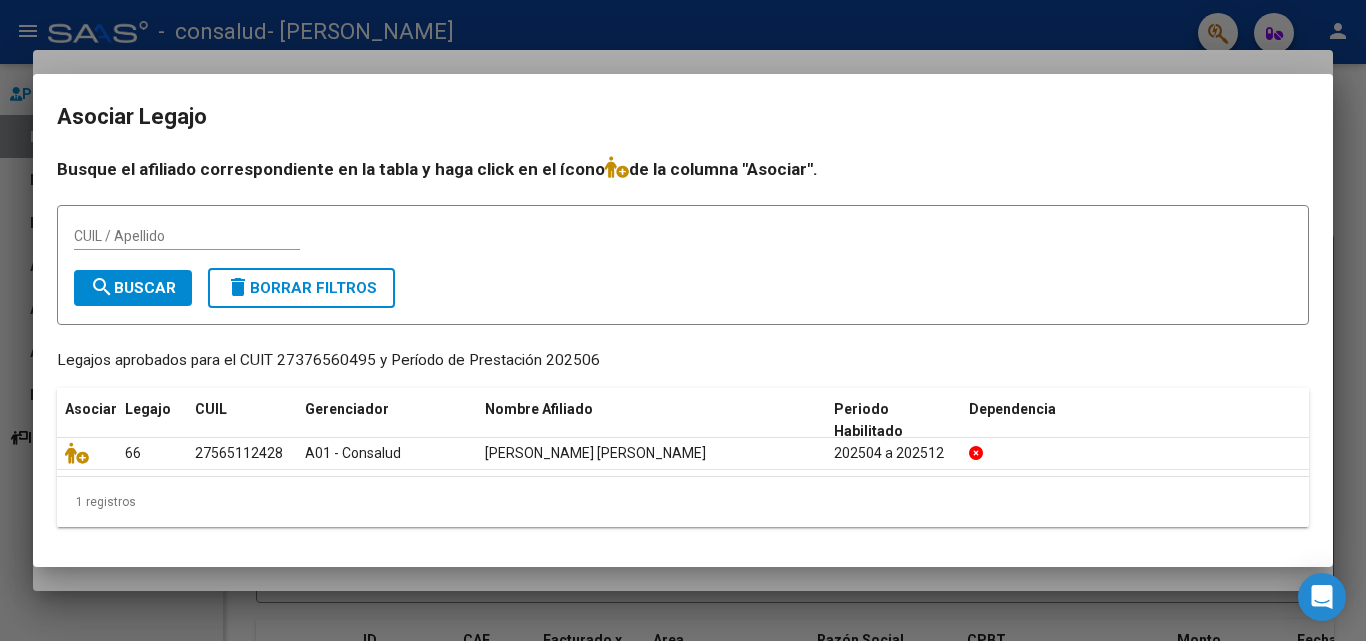 click on "CUIL / Apellido" at bounding box center (187, 236) 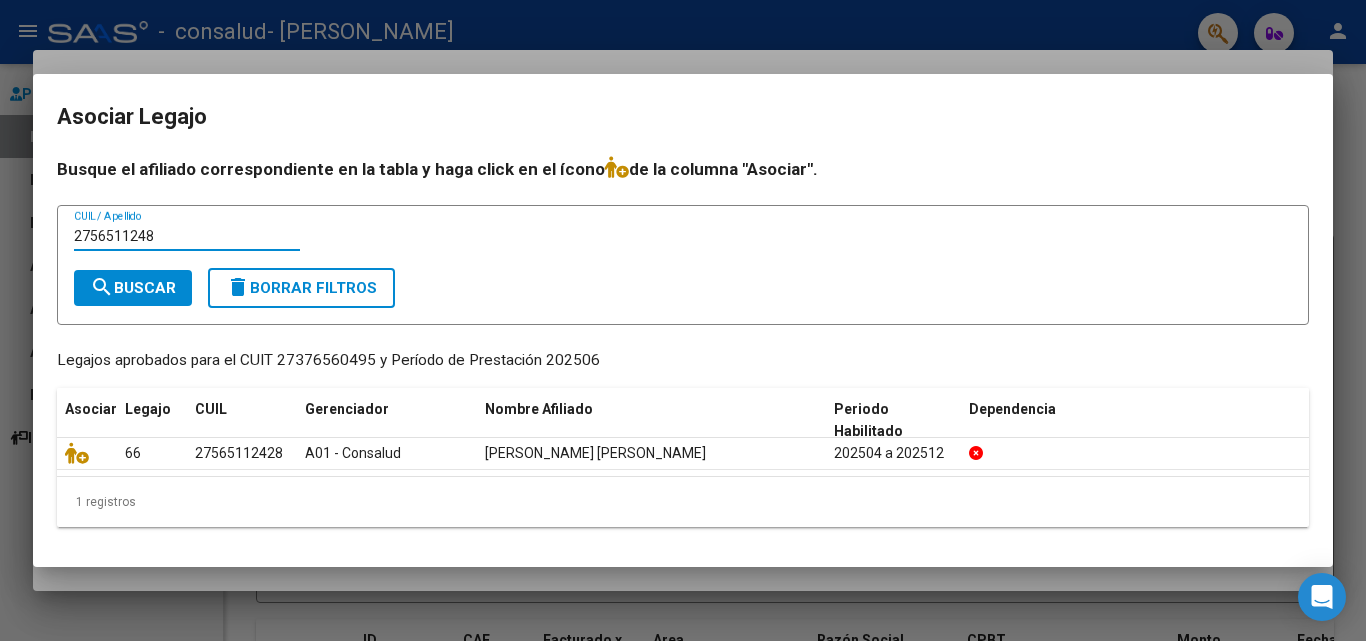 type on "2756511248" 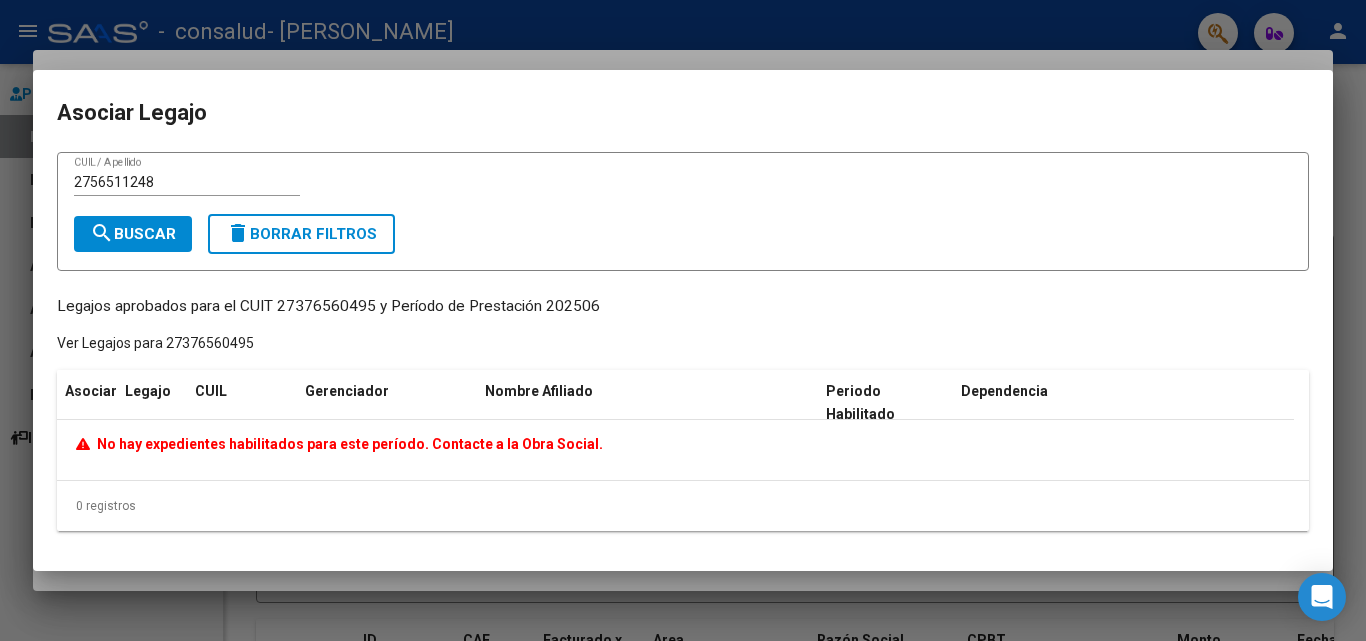 drag, startPoint x: 179, startPoint y: 167, endPoint x: 184, endPoint y: 145, distance: 22.561028 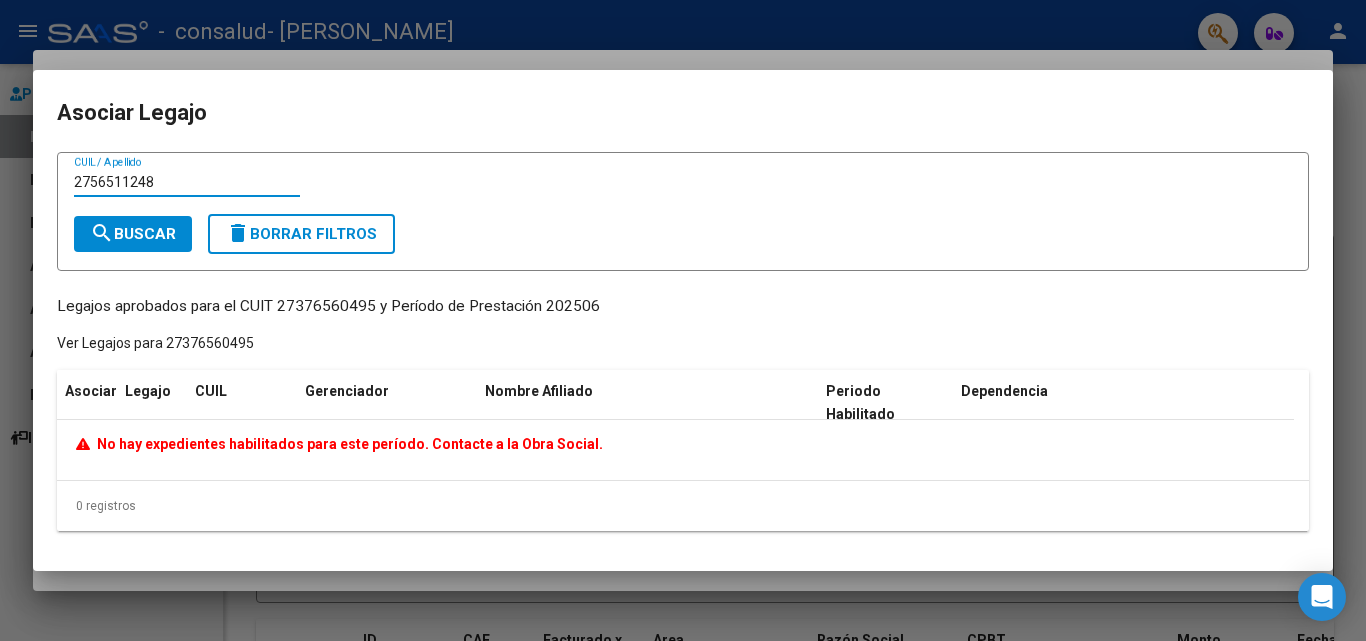 click on "2756511248" at bounding box center (187, 182) 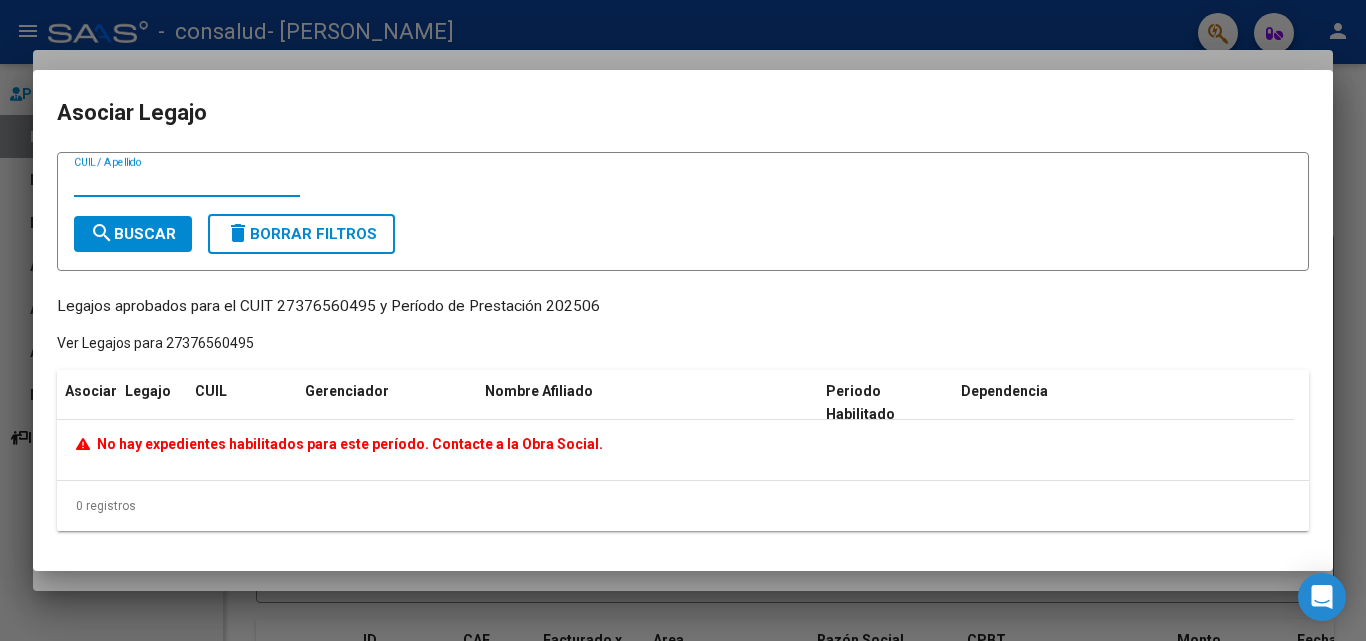 type 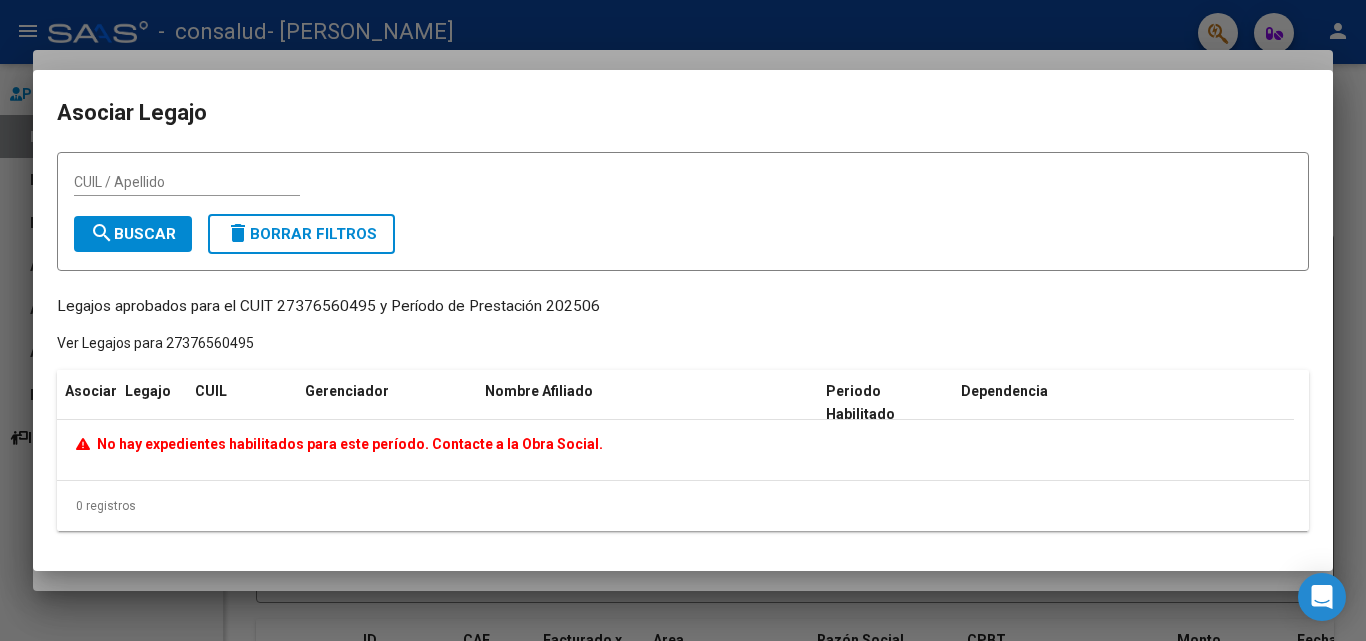 click at bounding box center (683, 320) 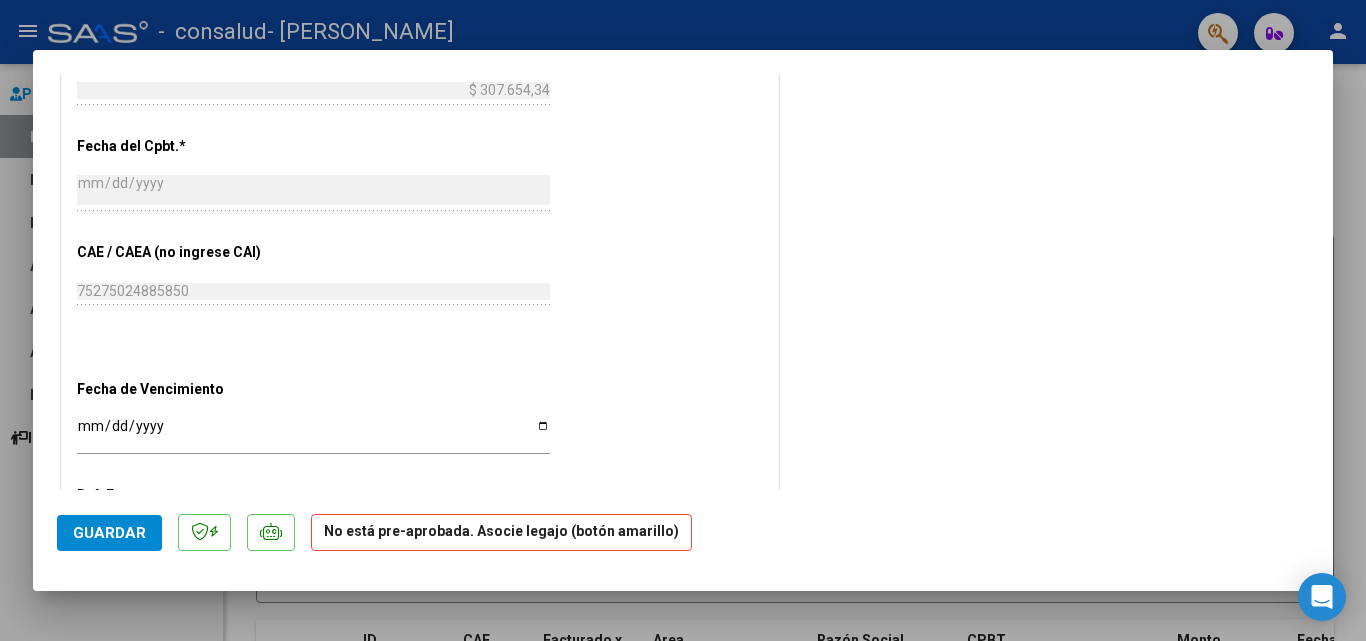 scroll, scrollTop: 1219, scrollLeft: 0, axis: vertical 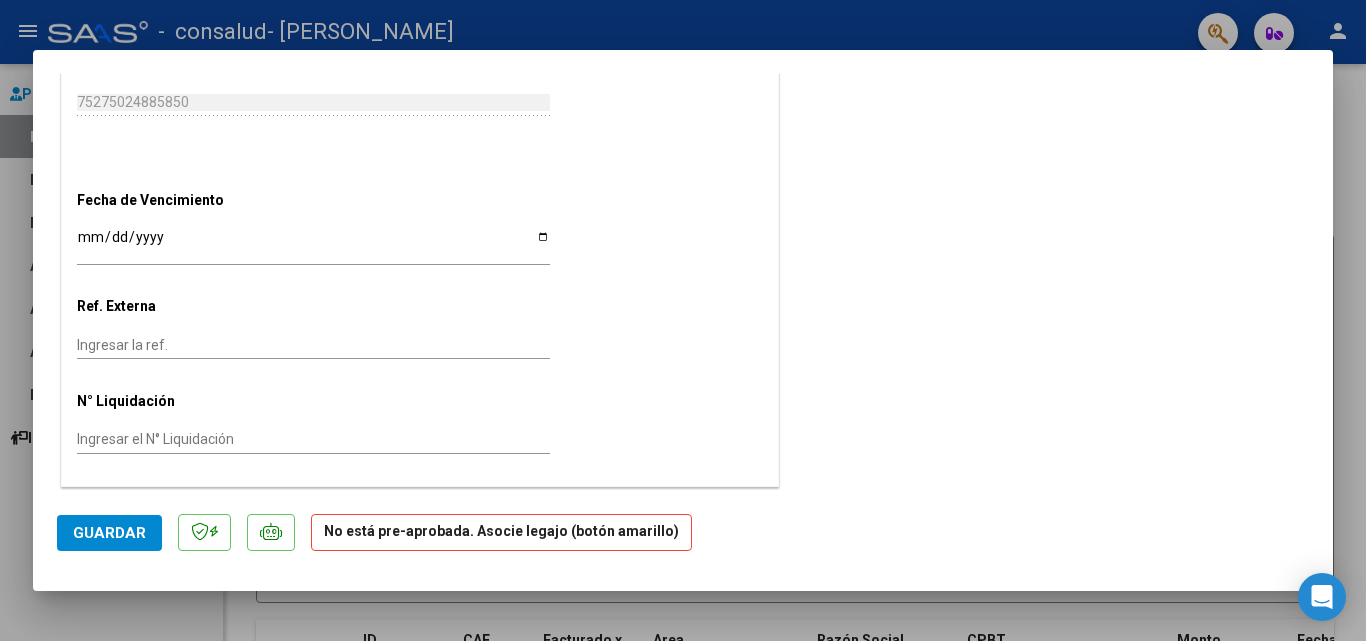 click on "Guardar" 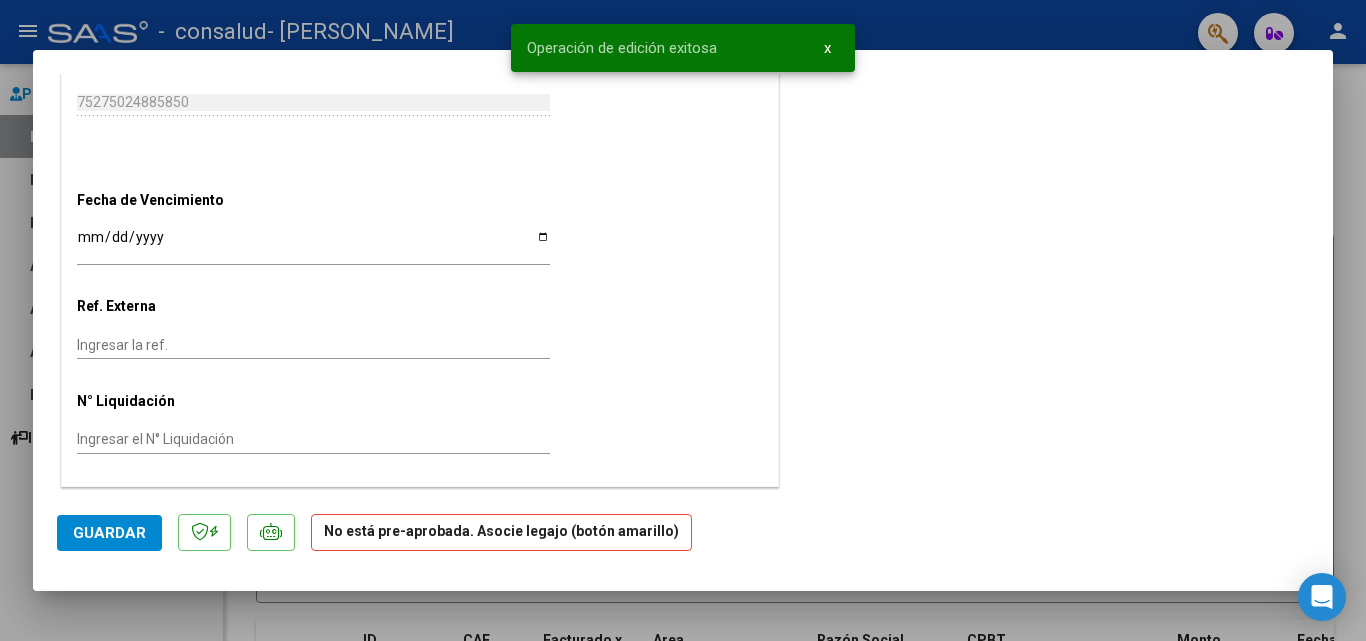 click at bounding box center (683, 320) 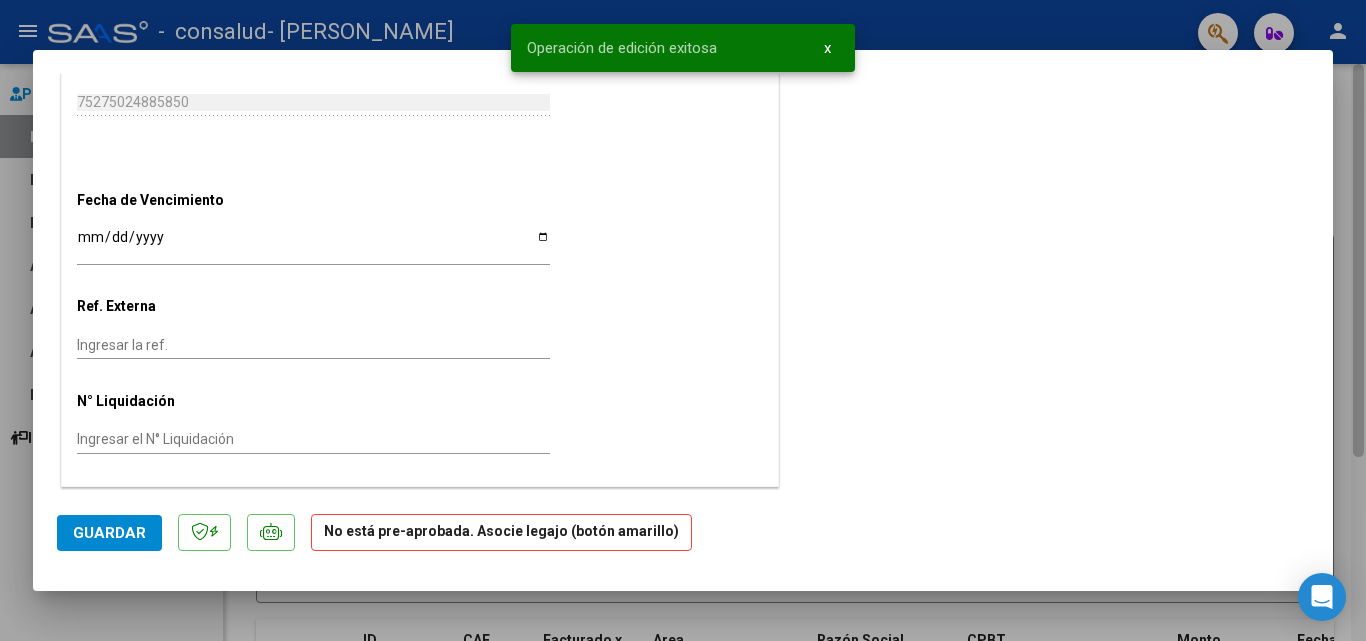 type 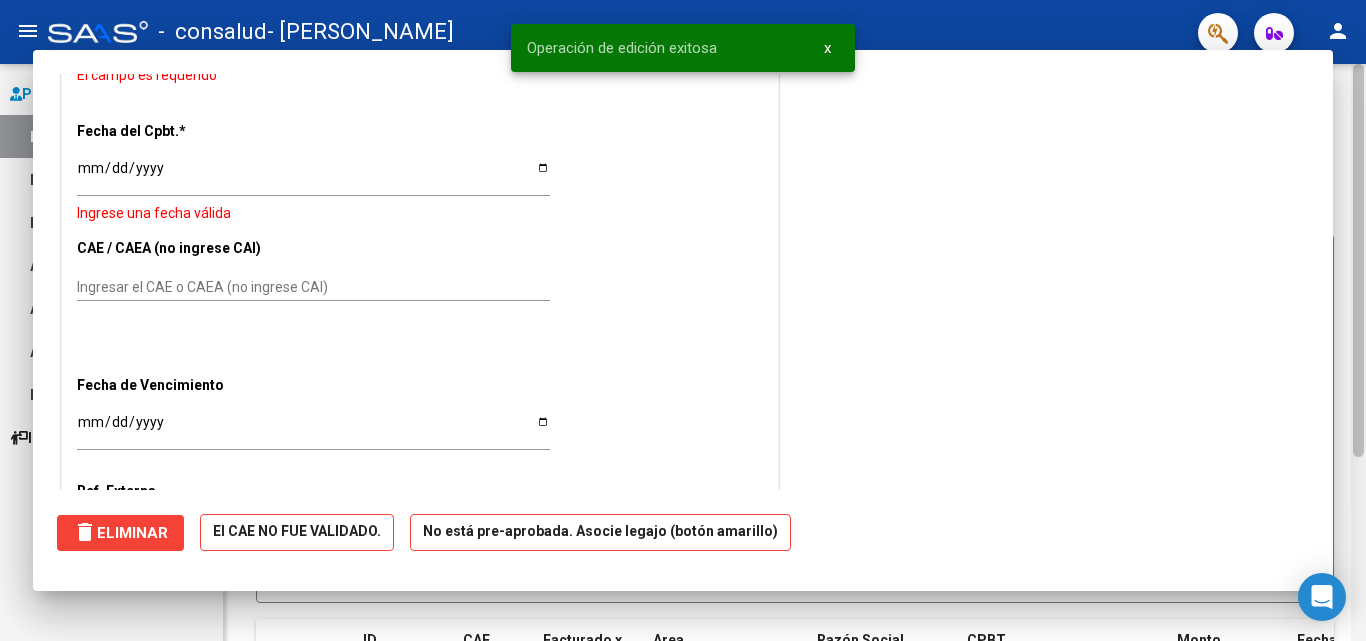 scroll, scrollTop: 0, scrollLeft: 0, axis: both 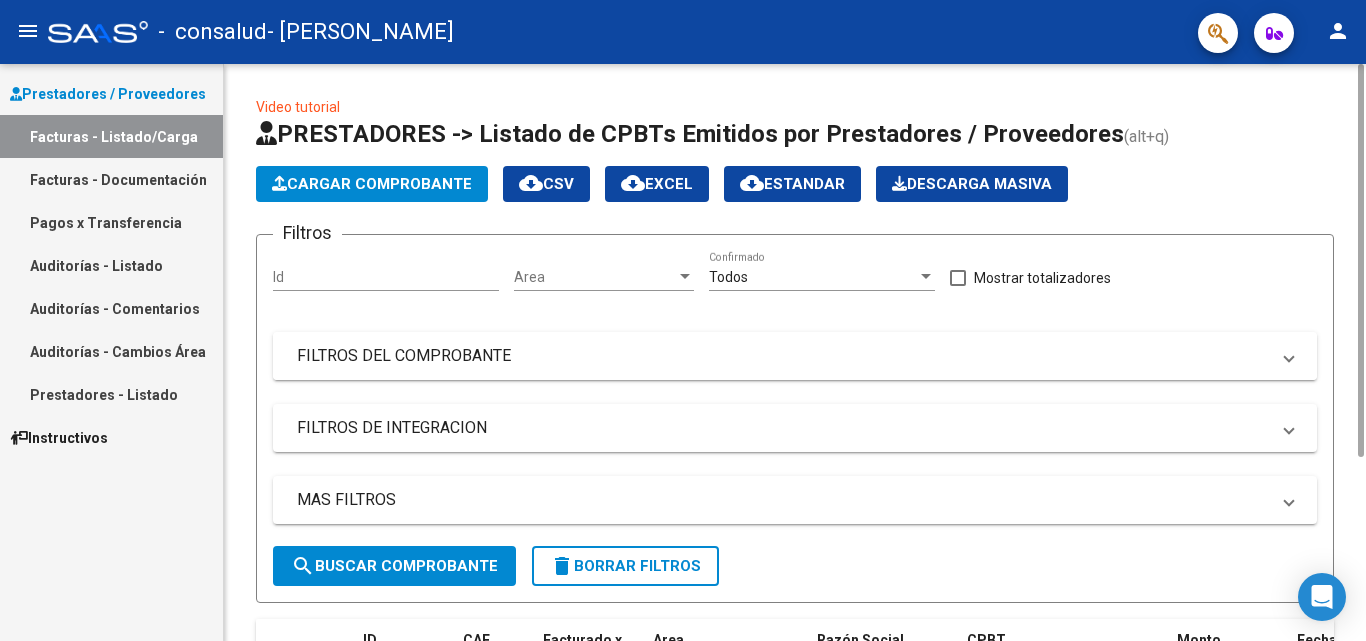 click on "FILTROS DEL COMPROBANTE" at bounding box center [795, 356] 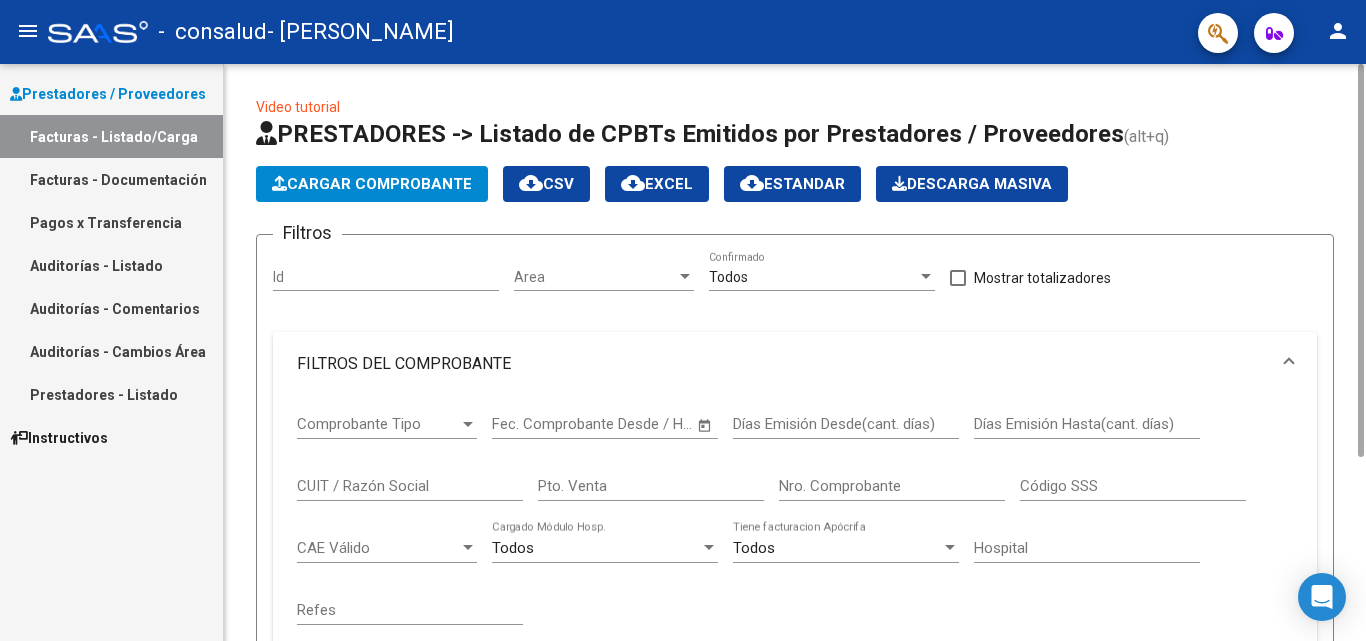 click on "Filtros Id Area Area Todos  Confirmado   Mostrar totalizadores   FILTROS DEL COMPROBANTE  Comprobante Tipo Comprobante Tipo Start date – Fec. Comprobante Desde / Hasta Días Emisión Desde(cant. días) Días Emisión Hasta(cant. días) CUIT / Razón Social Pto. Venta Nro. Comprobante Código SSS CAE Válido CAE Válido Todos  Cargado Módulo Hosp. Todos  Tiene facturacion Apócrifa Hospital Refes  FILTROS DE INTEGRACION  Período De Prestación Campos del Archivo de Rendición Devuelto x SSS (dr_envio) Todos  Rendido x SSS (dr_envio) Tipo de Registro Tipo de Registro Período Presentación Período Presentación Campos del Legajo Asociado (preaprobación) Afiliado Legajo (cuil/nombre) Todos  Solo facturas preaprobadas  MAS FILTROS  Todos  Con Doc. Respaldatoria Todos  Con Trazabilidad Todos  Asociado a Expediente Sur Auditoría Auditoría Auditoría Id Start date – Auditoría Confirmada Desde / Hasta Start date – Fec. Rec. Desde / Hasta Start date – Fec. Creado Desde / Hasta Start date – Op Estado" 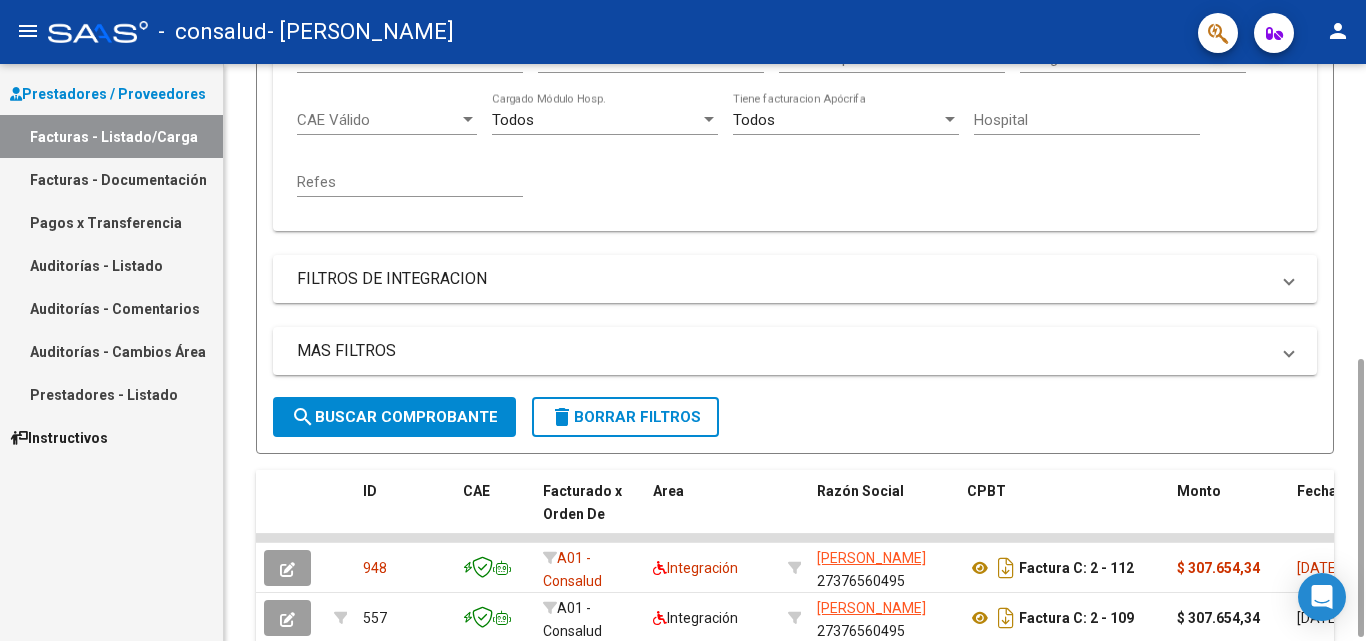 scroll, scrollTop: 487, scrollLeft: 0, axis: vertical 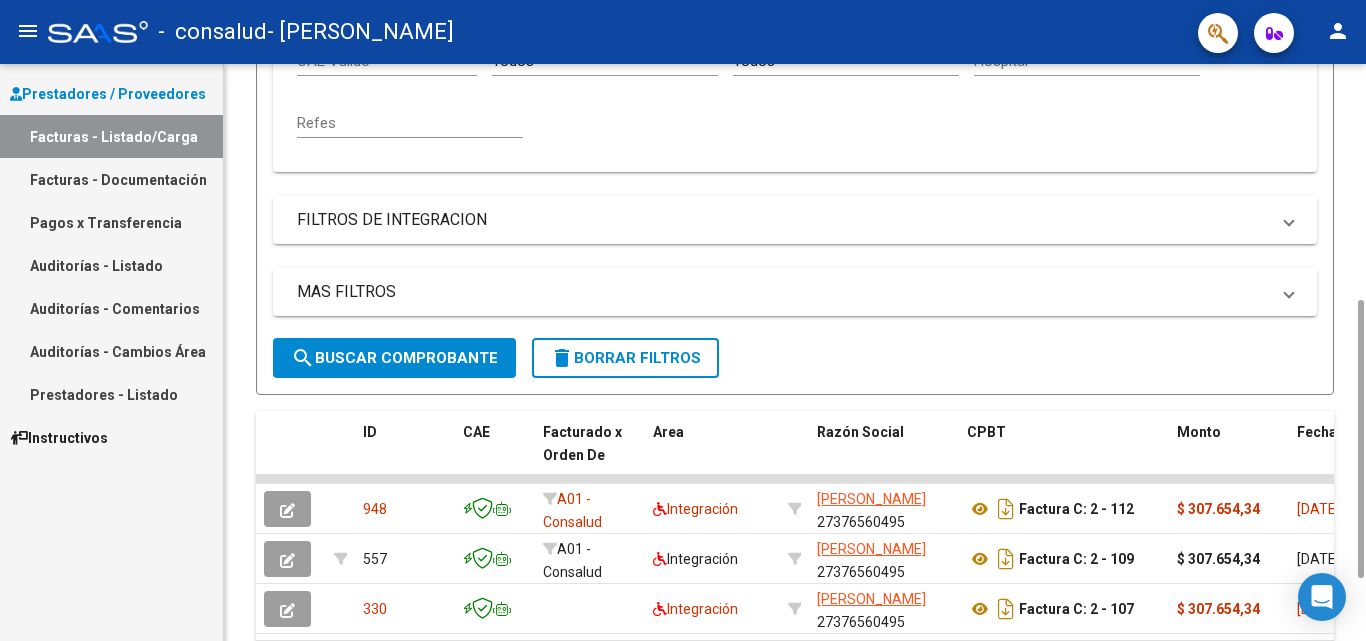 drag, startPoint x: 1361, startPoint y: 350, endPoint x: 1346, endPoint y: 680, distance: 330.34073 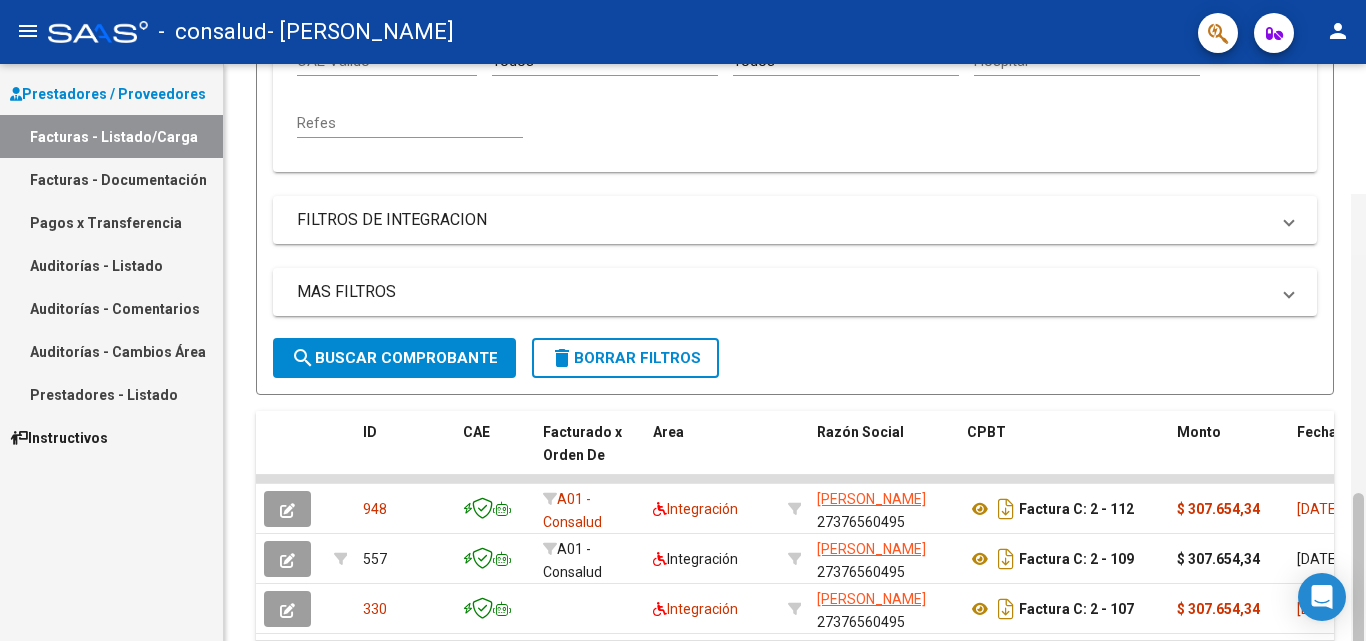 scroll, scrollTop: 617, scrollLeft: 0, axis: vertical 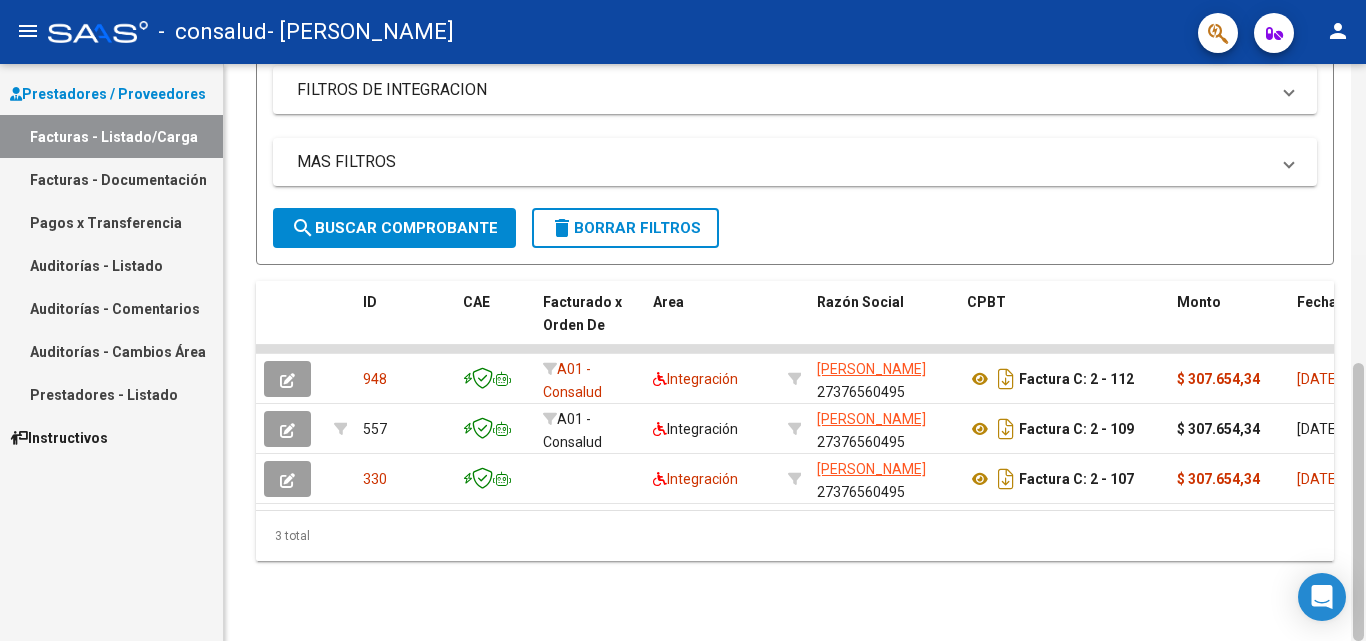 drag, startPoint x: 1357, startPoint y: 437, endPoint x: 1365, endPoint y: 601, distance: 164.195 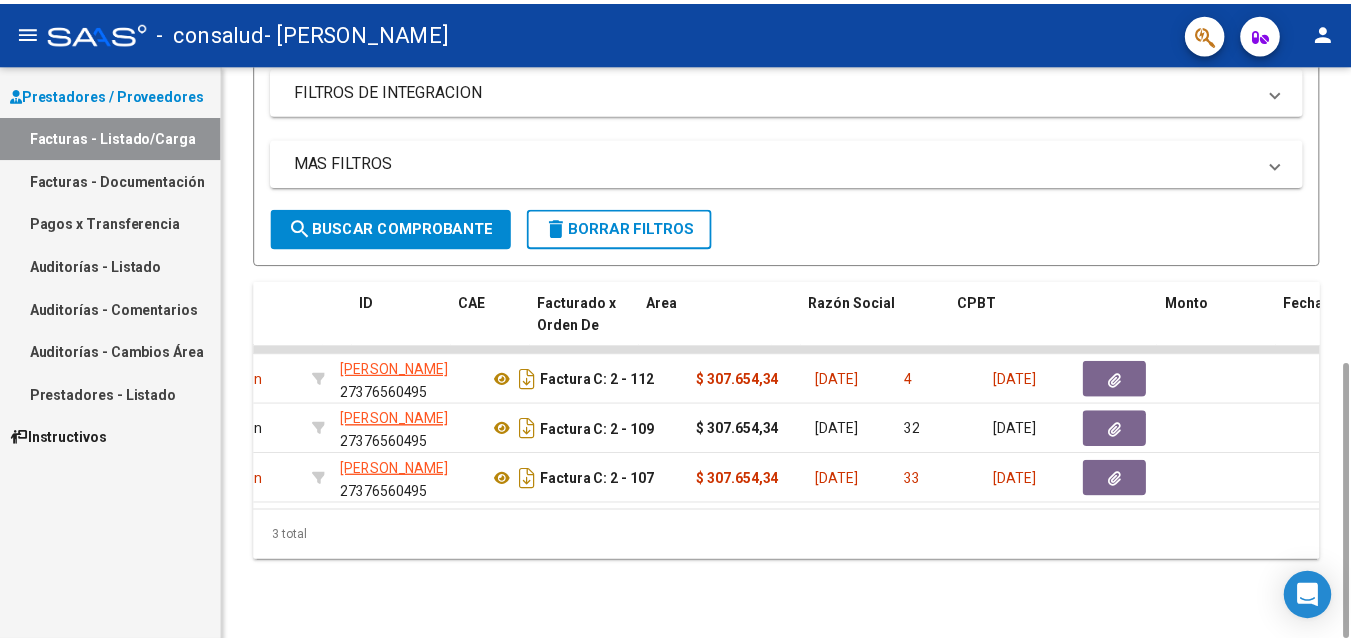 scroll, scrollTop: 0, scrollLeft: 0, axis: both 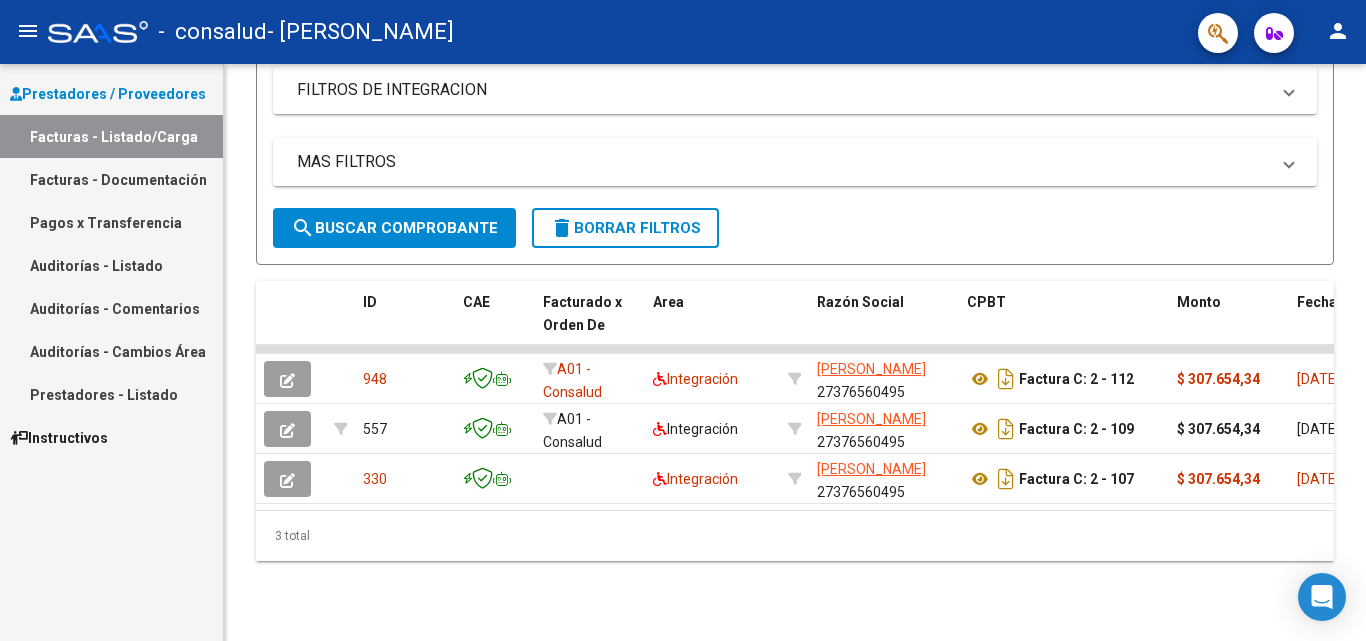 click on "Prestadores / Proveedores Facturas - Listado/Carga Facturas - Documentación Pagos x Transferencia Auditorías - Listado Auditorías - Comentarios Auditorías - Cambios Área Prestadores - Listado    Instructivos" at bounding box center (111, 352) 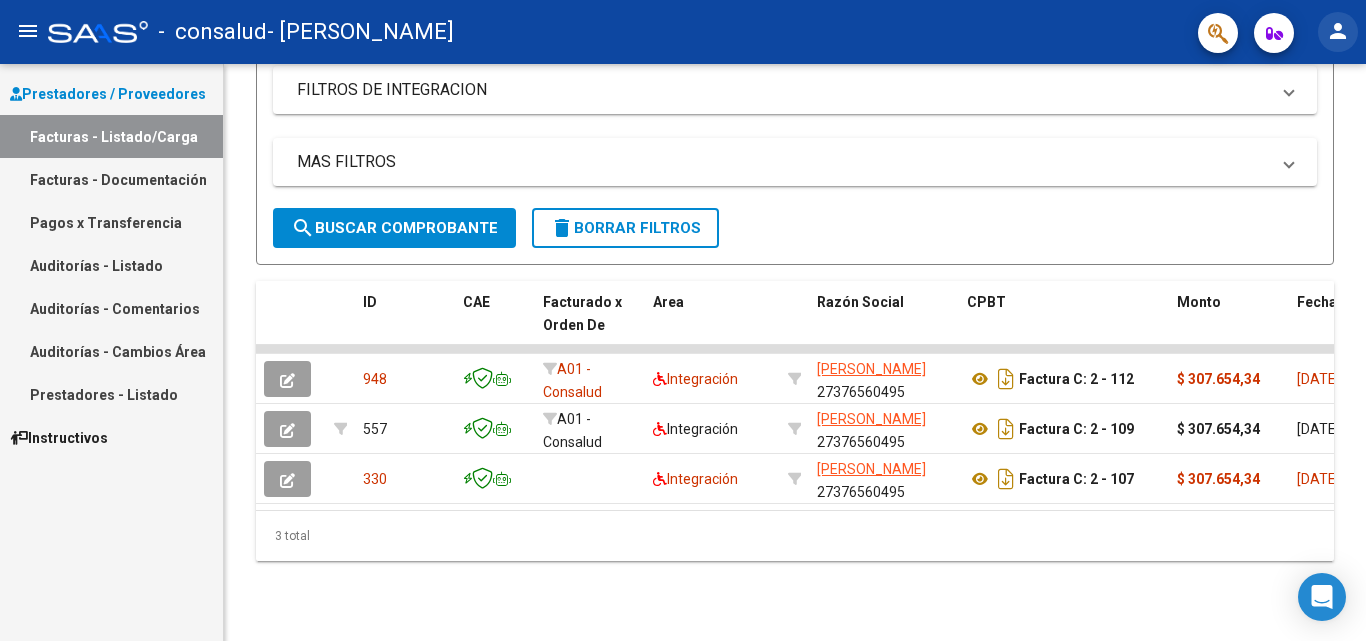 click on "person" 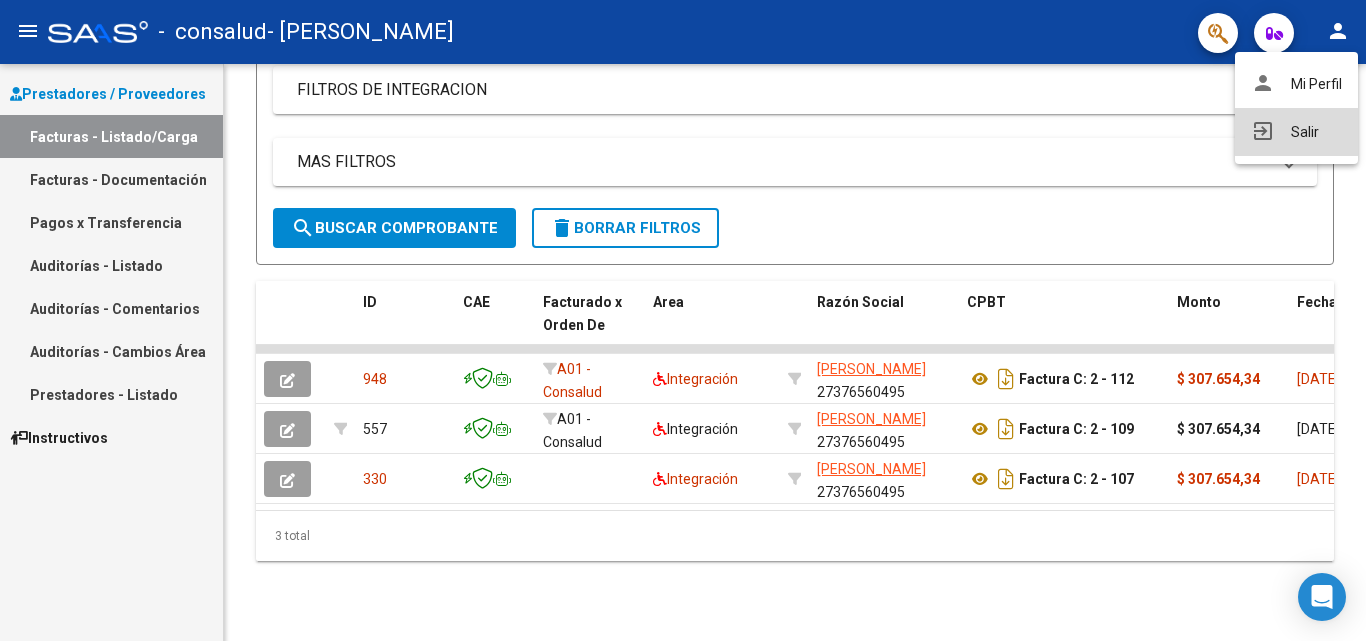 click on "exit_to_app  Salir" at bounding box center [1296, 132] 